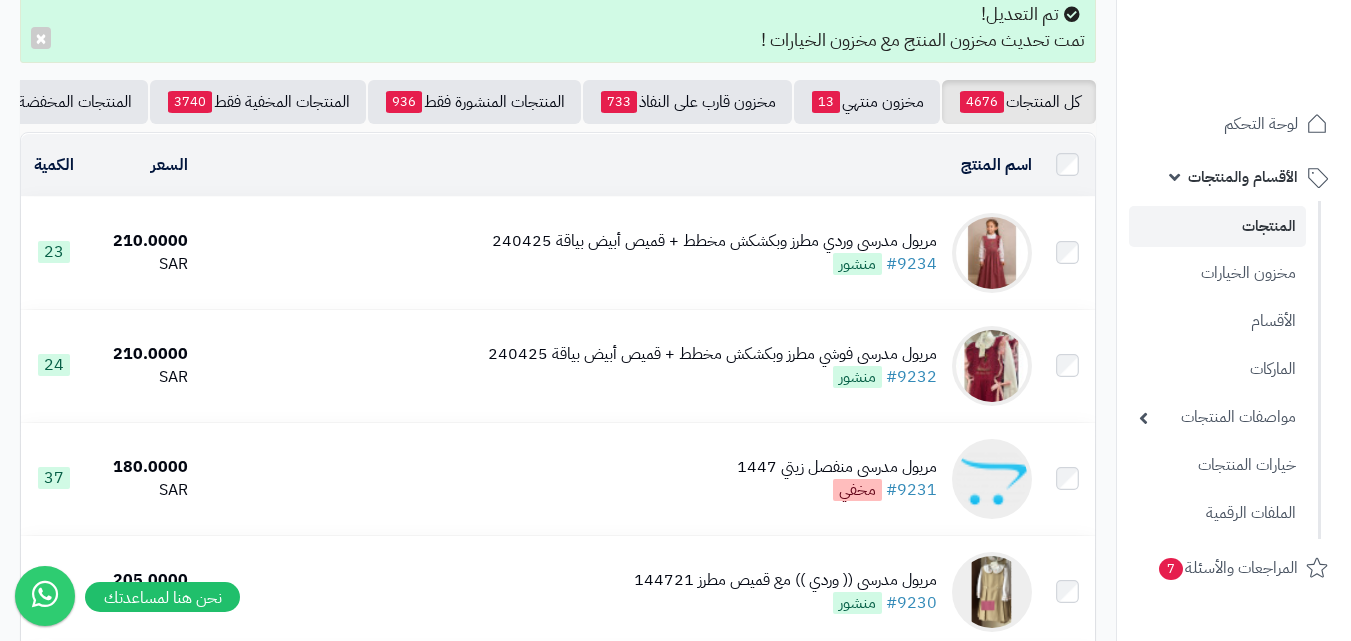 scroll, scrollTop: 0, scrollLeft: 0, axis: both 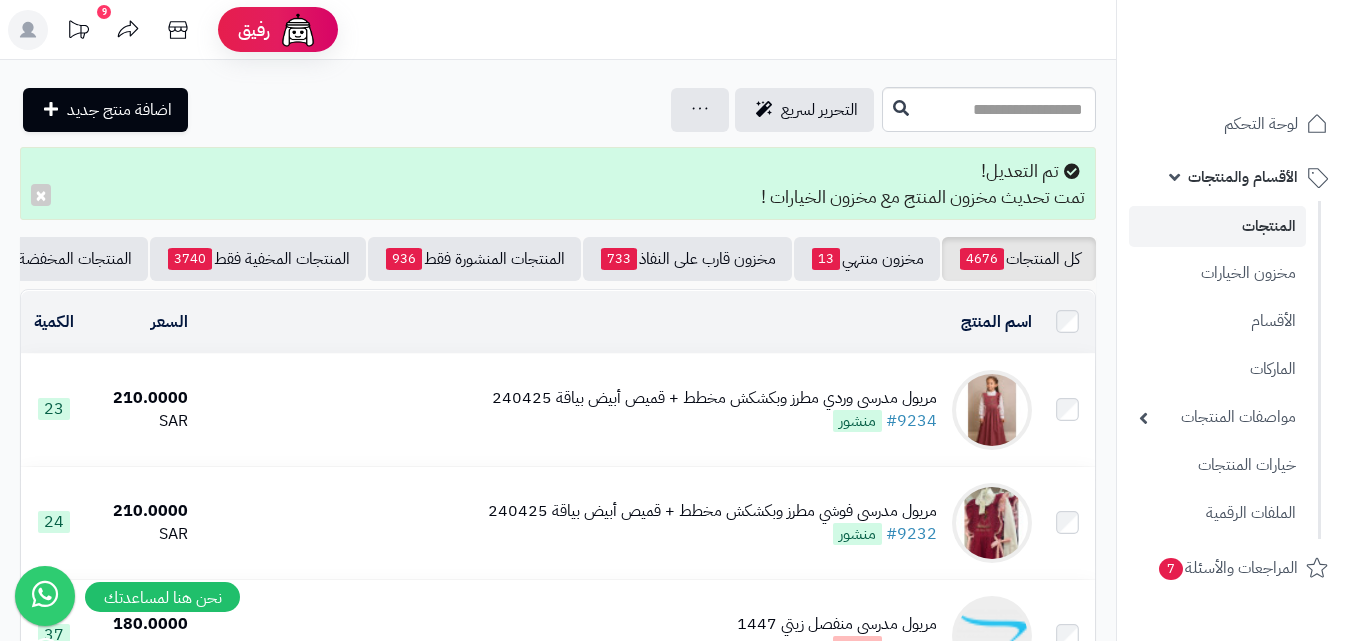 click at bounding box center (992, 410) 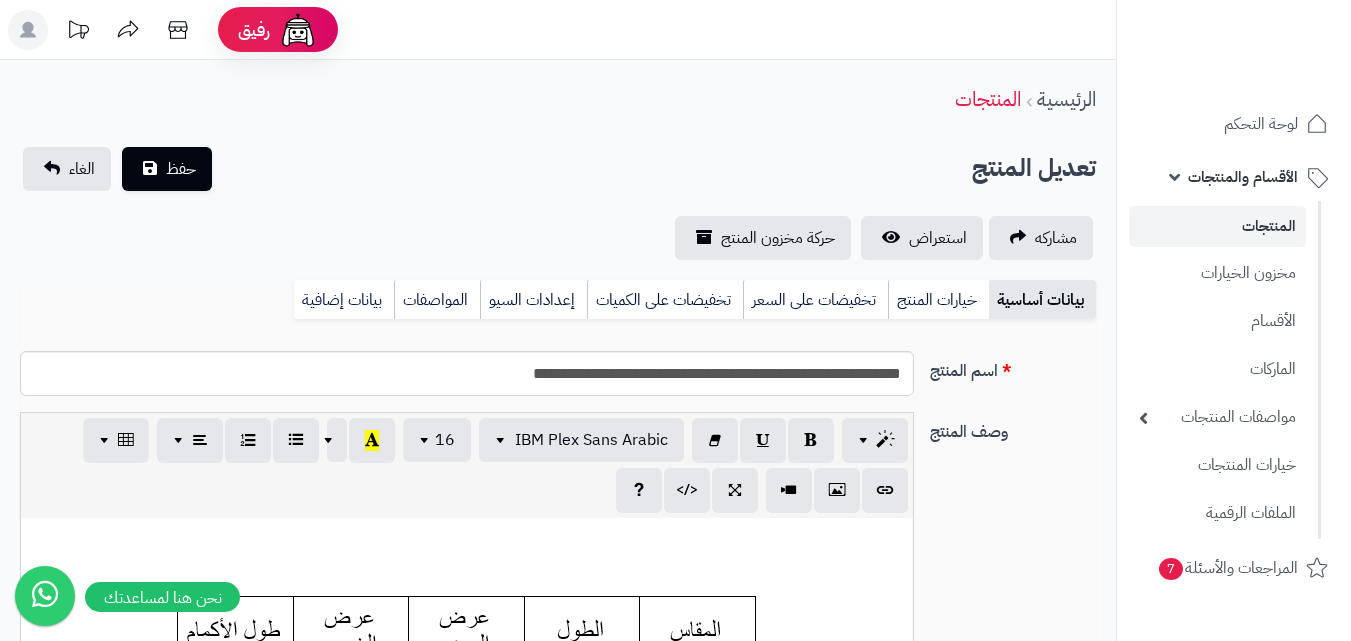 scroll, scrollTop: 1500, scrollLeft: 0, axis: vertical 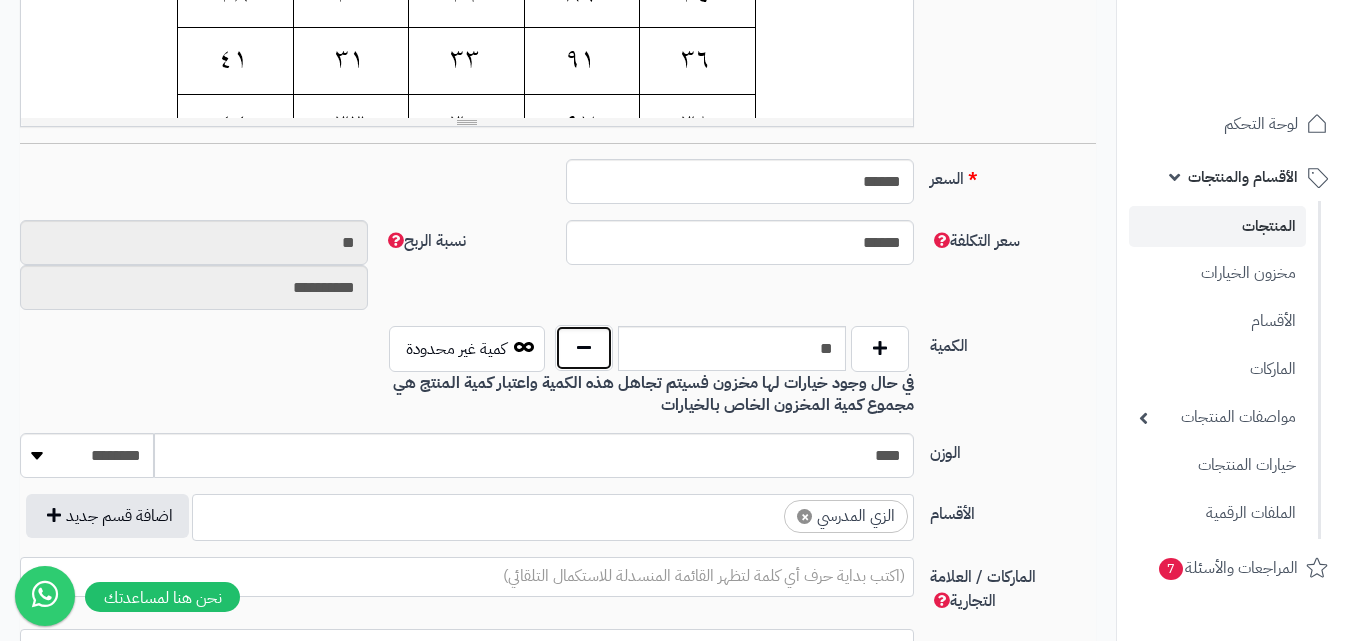click at bounding box center (584, 348) 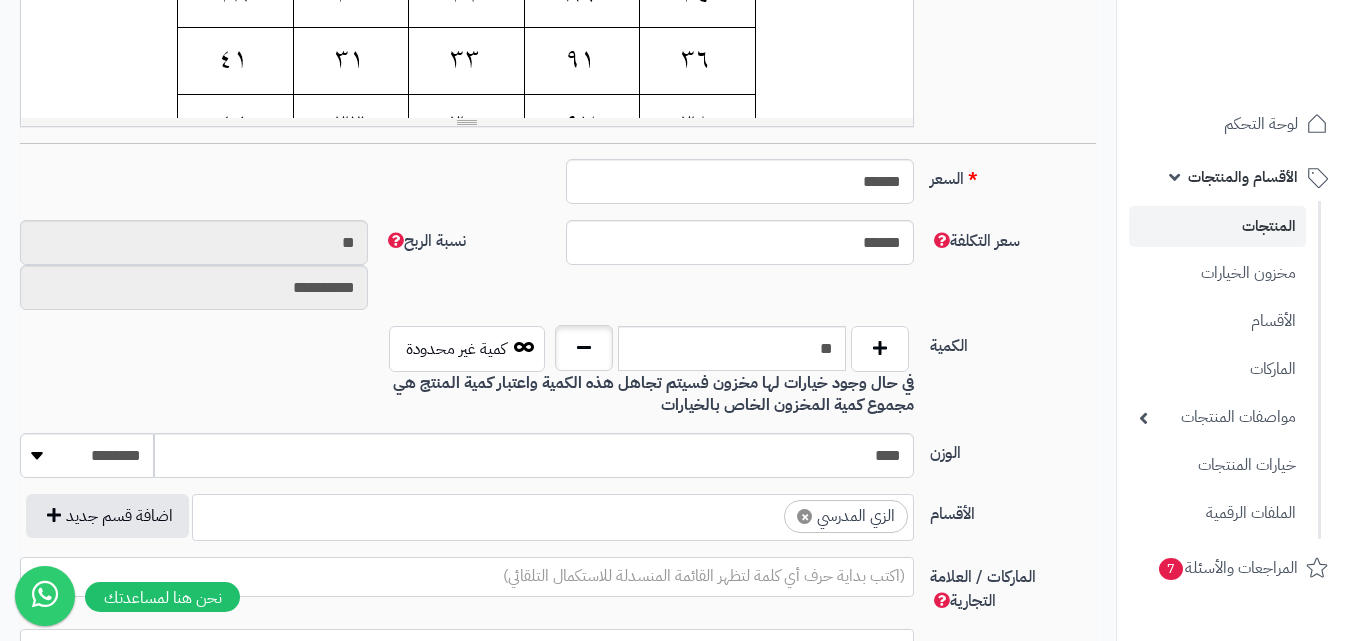 type on "**" 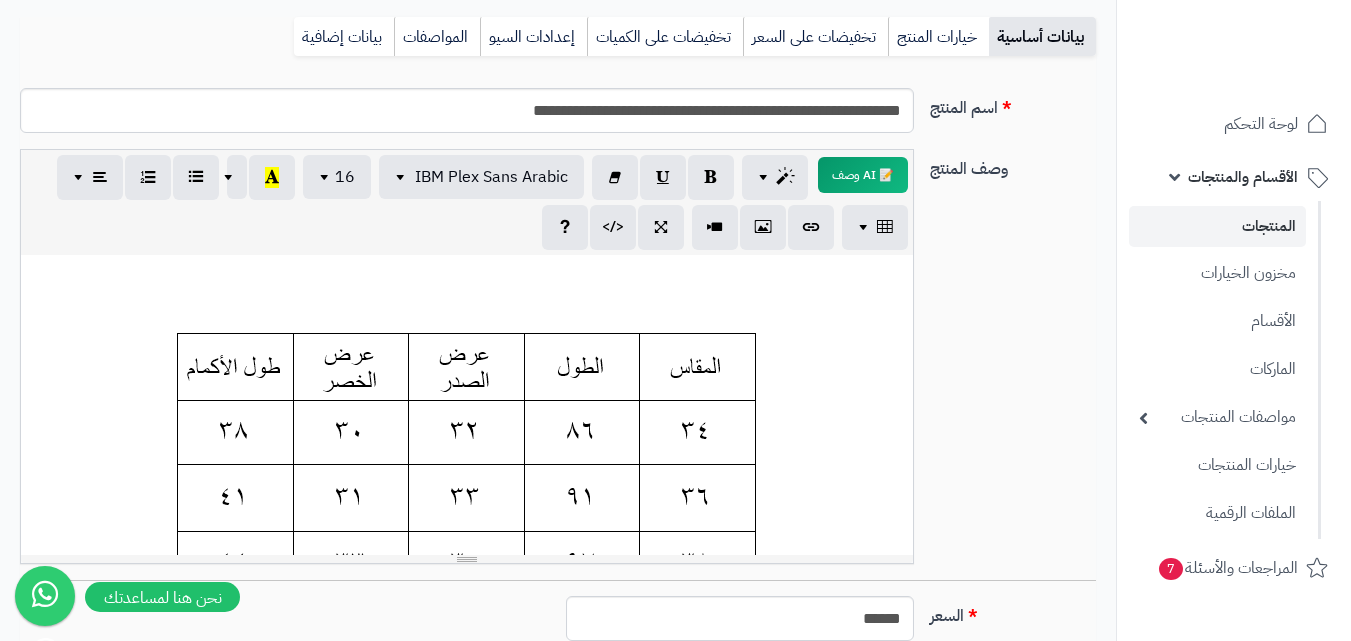 scroll, scrollTop: 100, scrollLeft: 0, axis: vertical 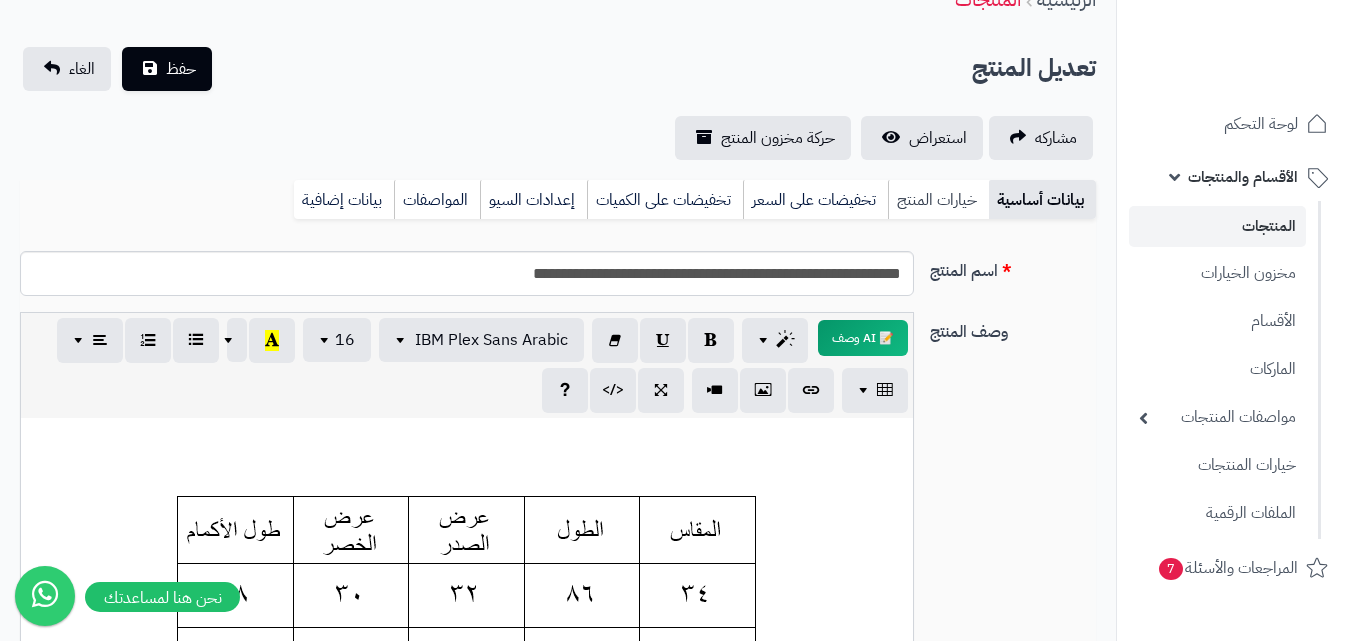 click on "خيارات المنتج" at bounding box center (938, 200) 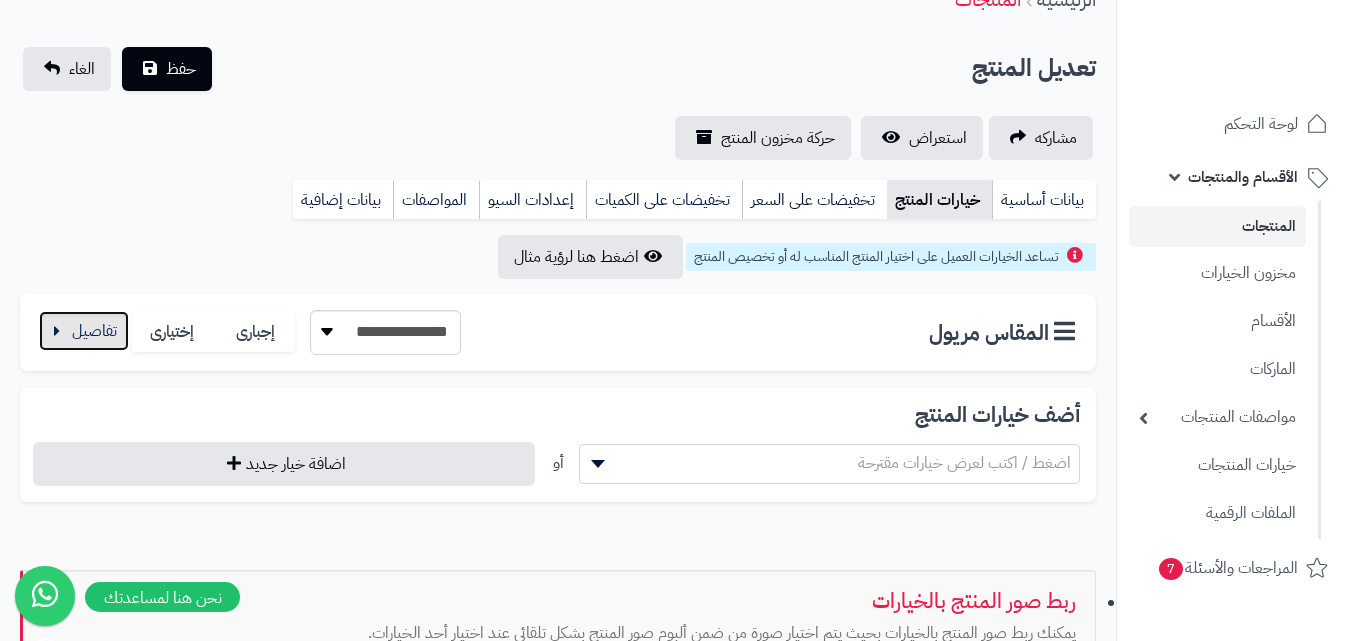 click at bounding box center [84, 331] 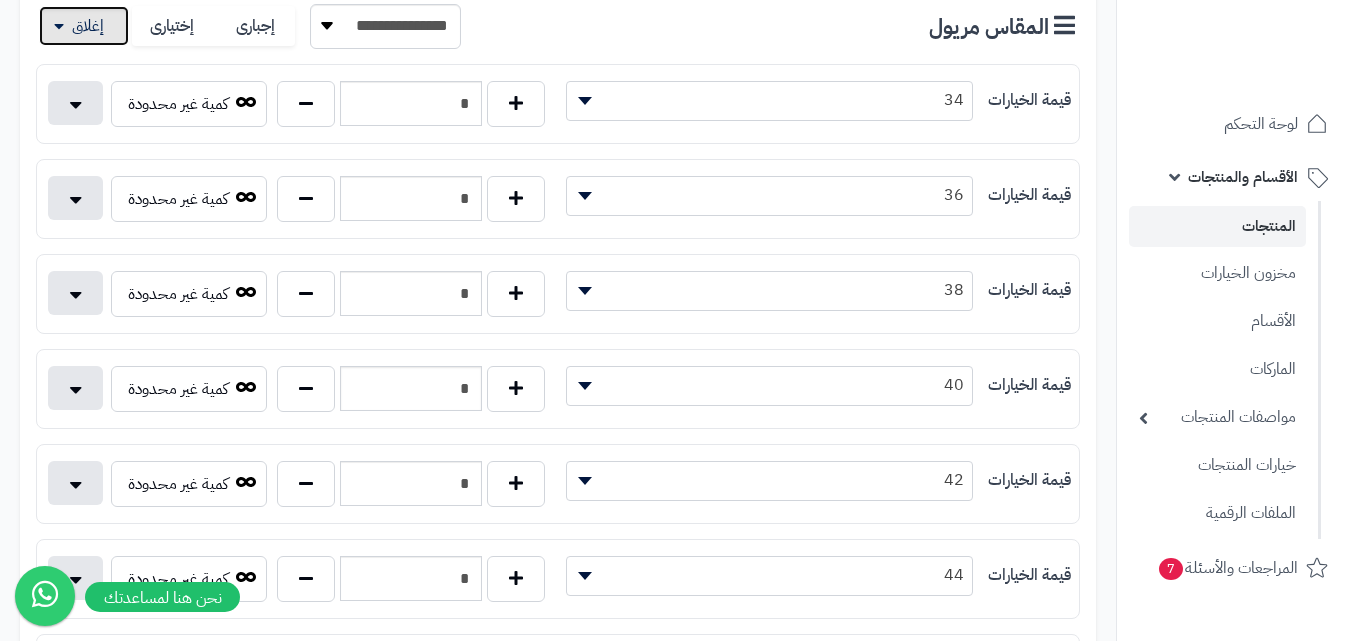 scroll, scrollTop: 500, scrollLeft: 0, axis: vertical 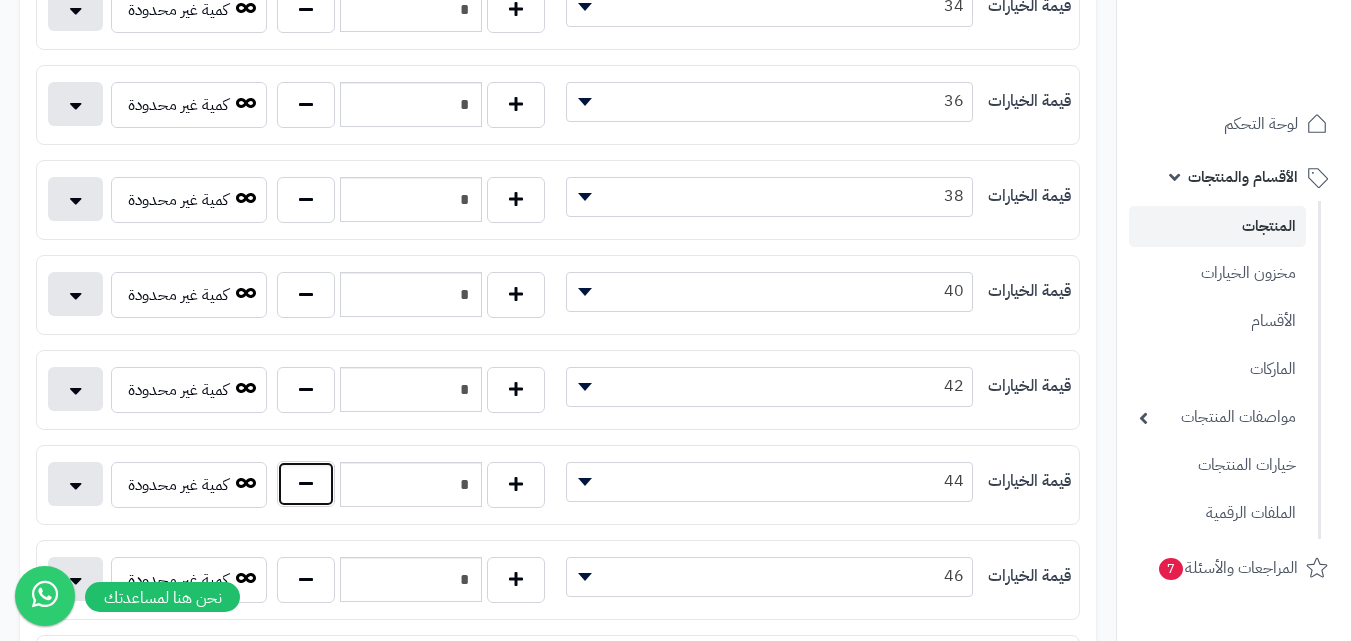 click at bounding box center (306, 484) 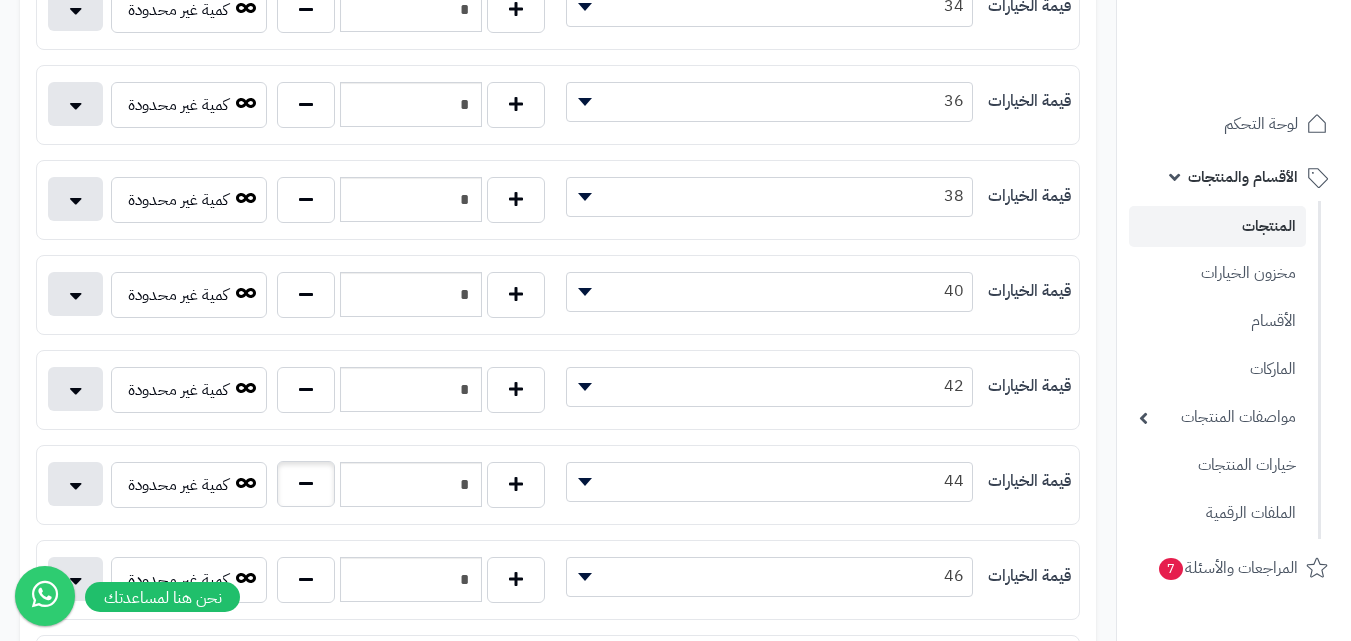 type on "*" 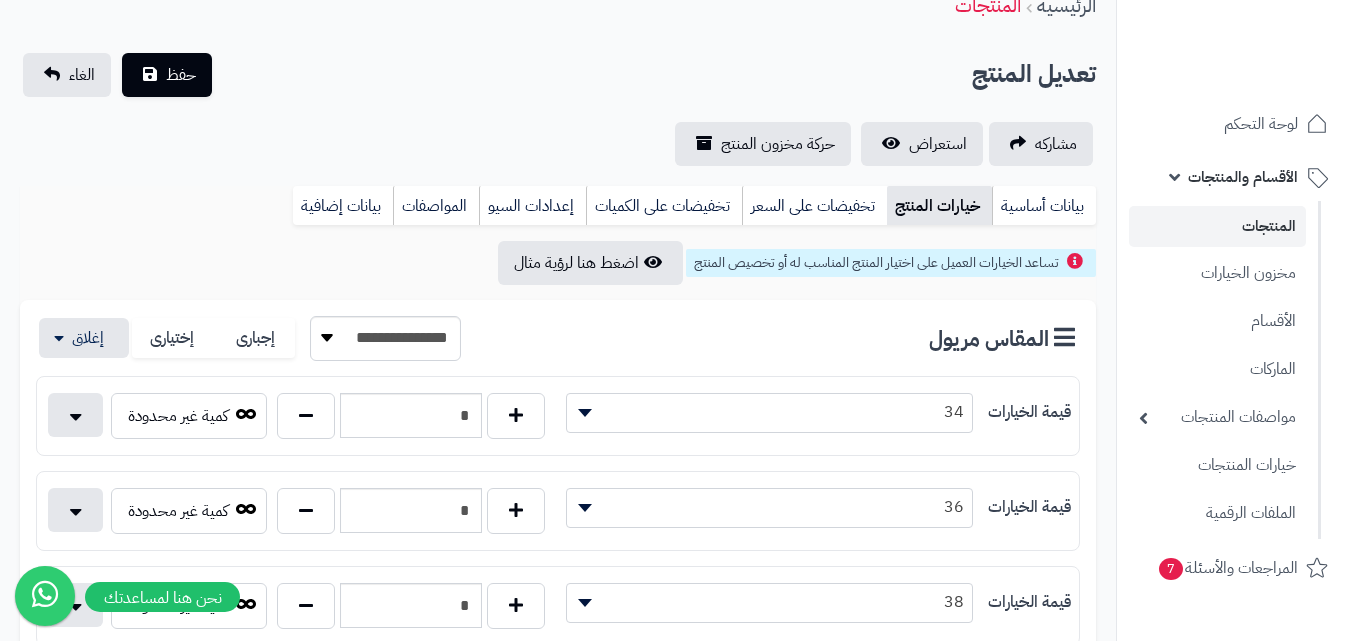 scroll, scrollTop: 0, scrollLeft: 0, axis: both 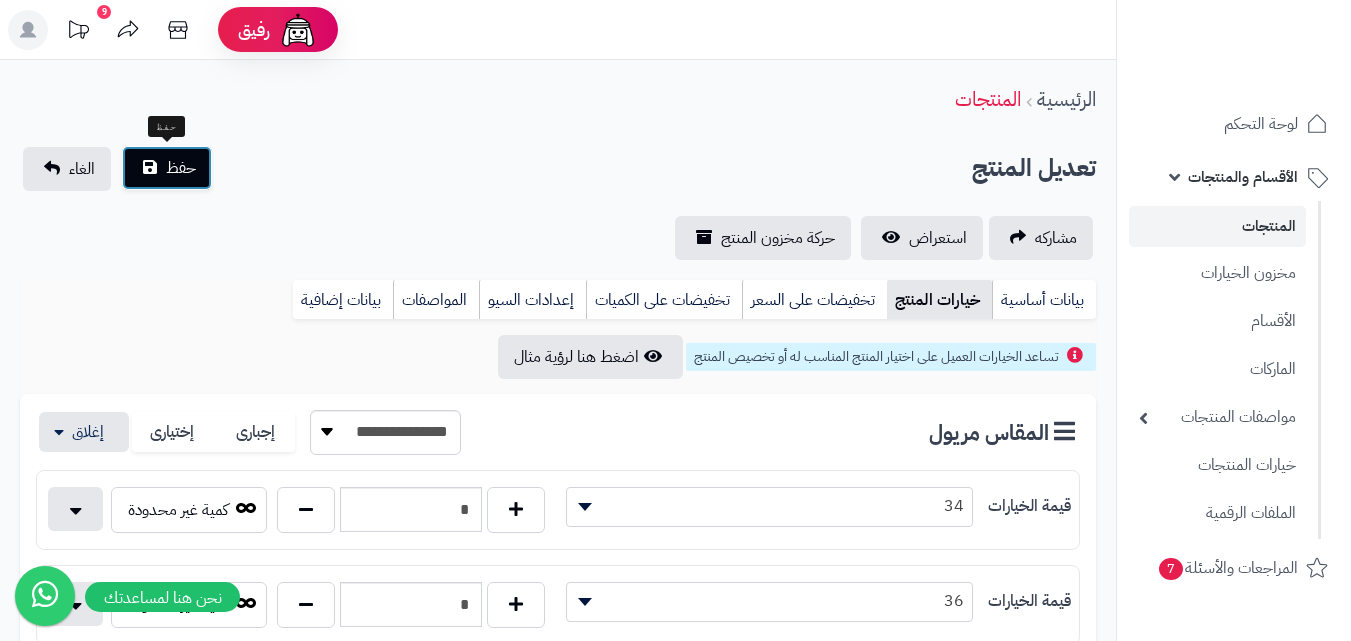 click on "حفظ" at bounding box center [167, 168] 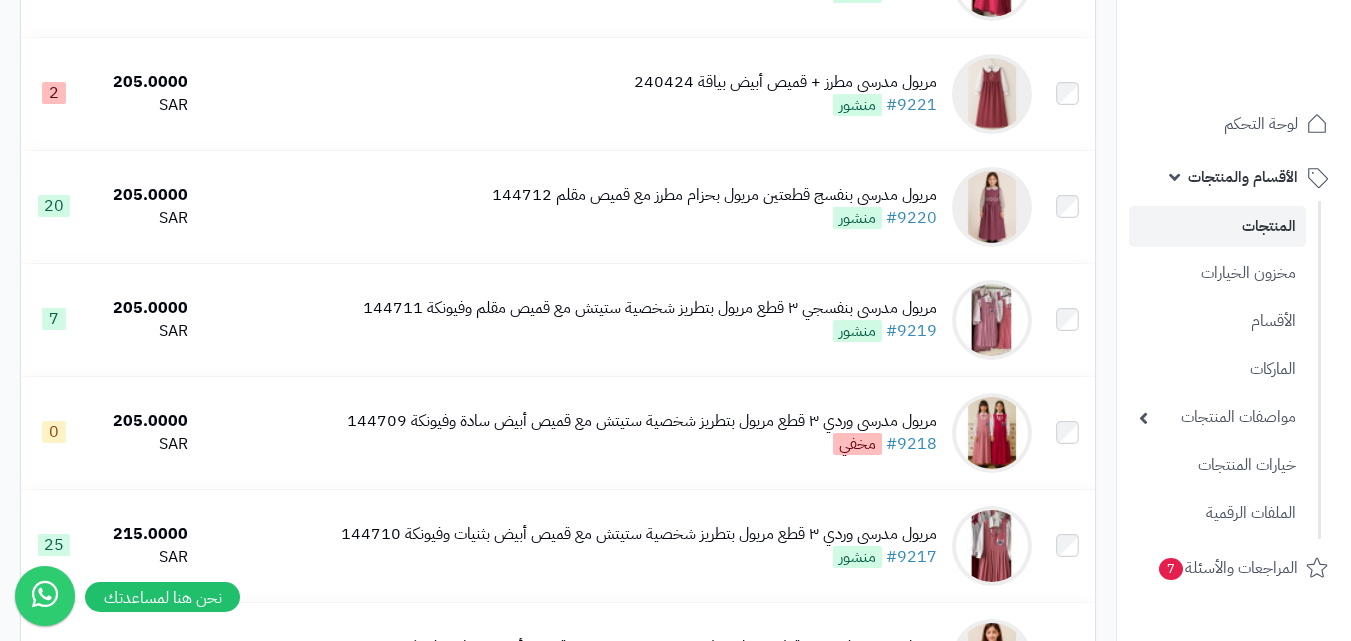 scroll, scrollTop: 1700, scrollLeft: 0, axis: vertical 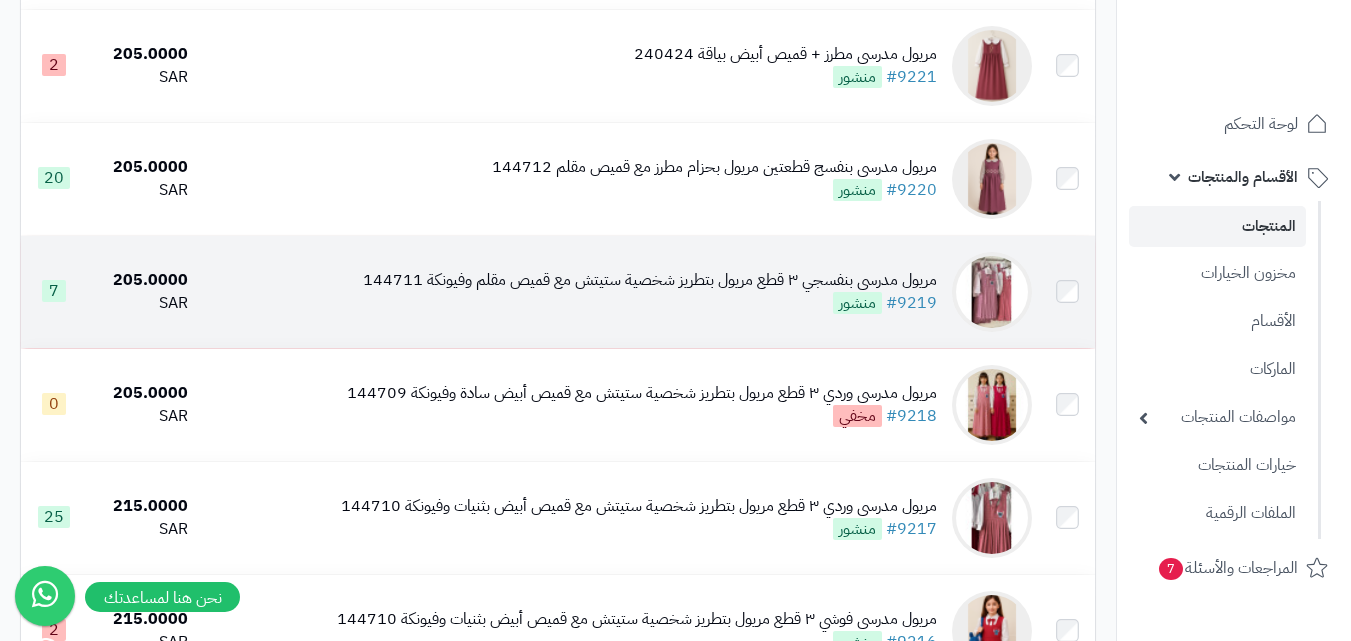 click at bounding box center [992, 292] 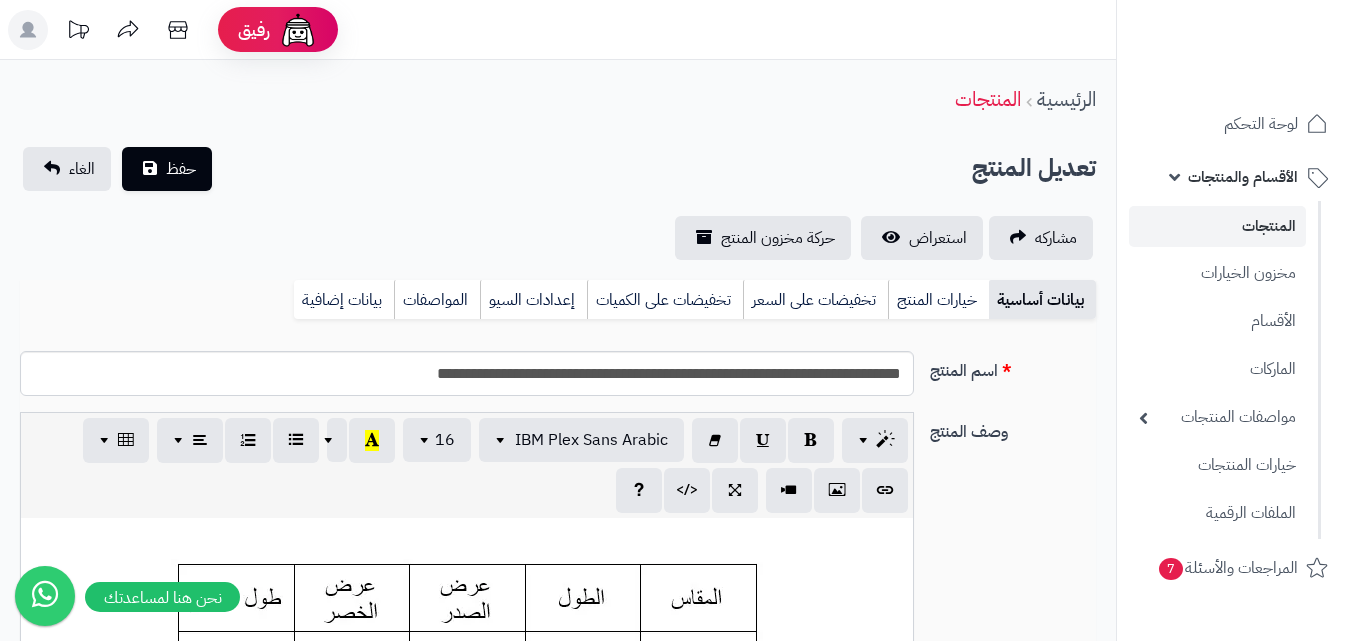 scroll, scrollTop: 400, scrollLeft: 0, axis: vertical 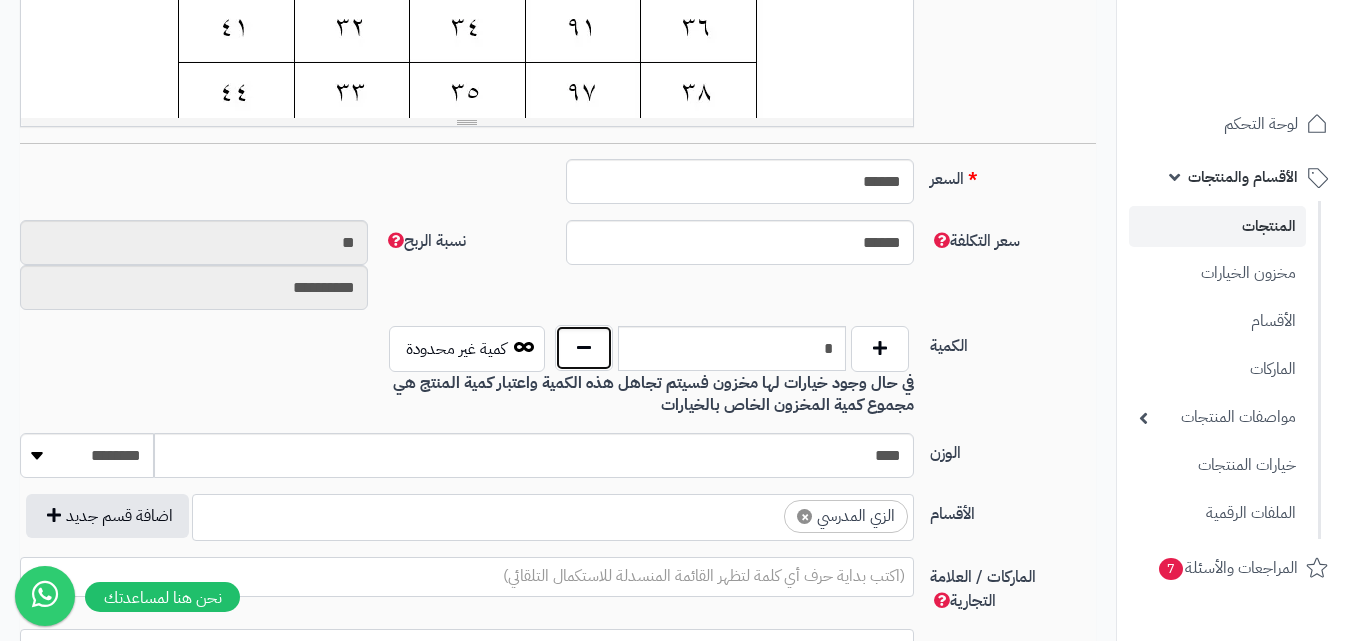 click at bounding box center (584, 348) 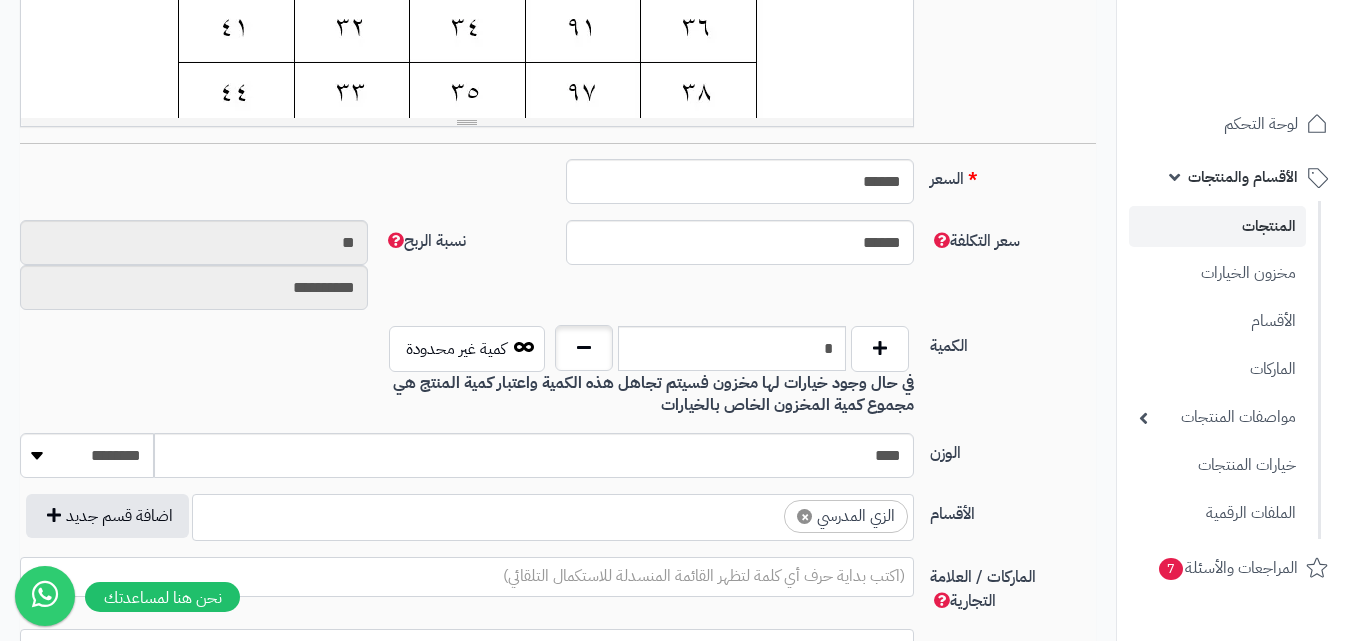 type on "*" 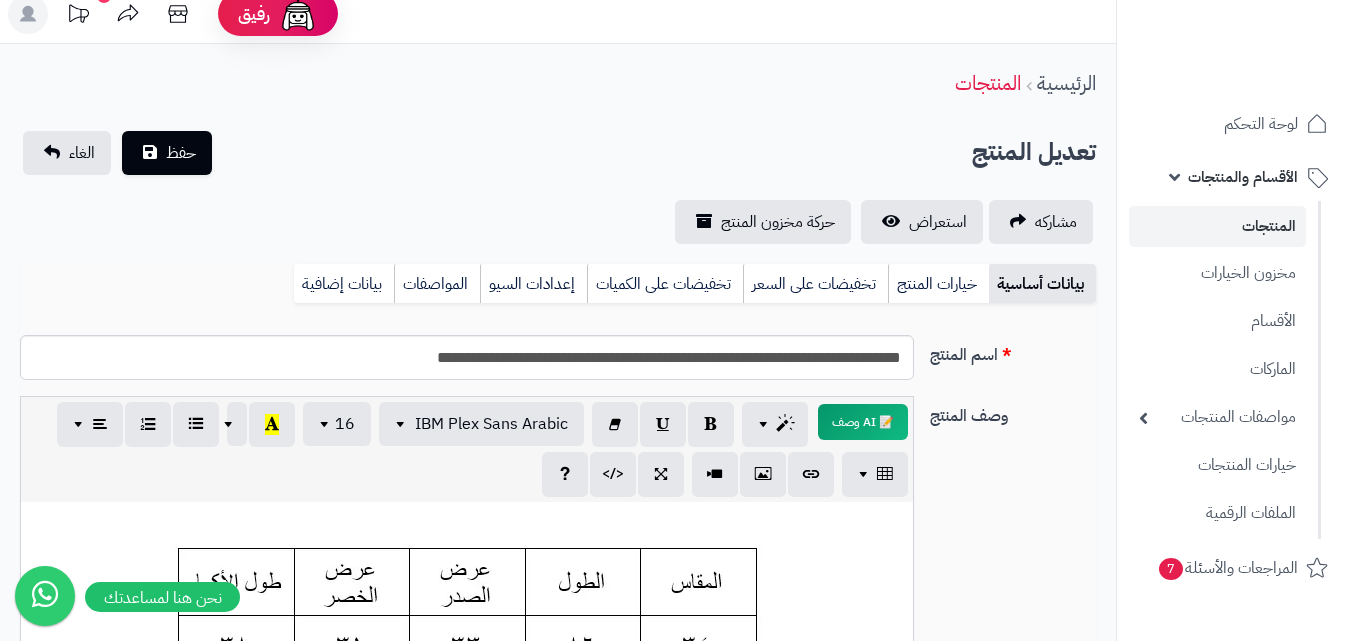 scroll, scrollTop: 0, scrollLeft: 0, axis: both 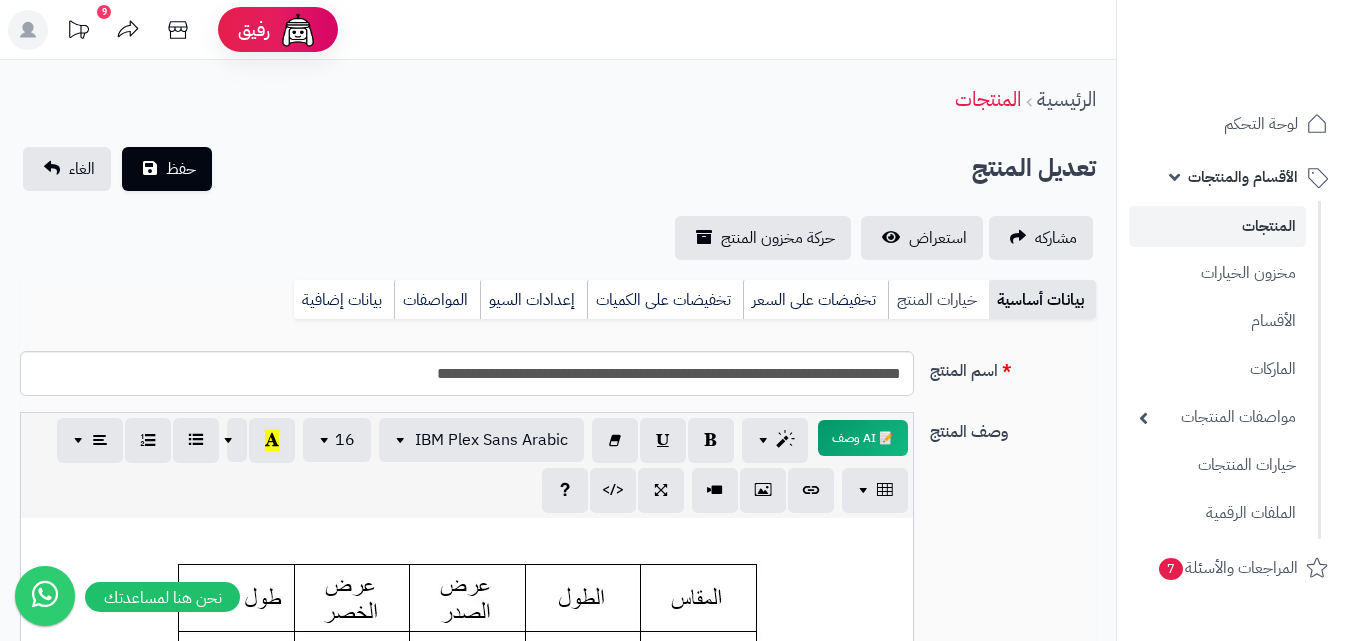 click on "خيارات المنتج" at bounding box center [938, 300] 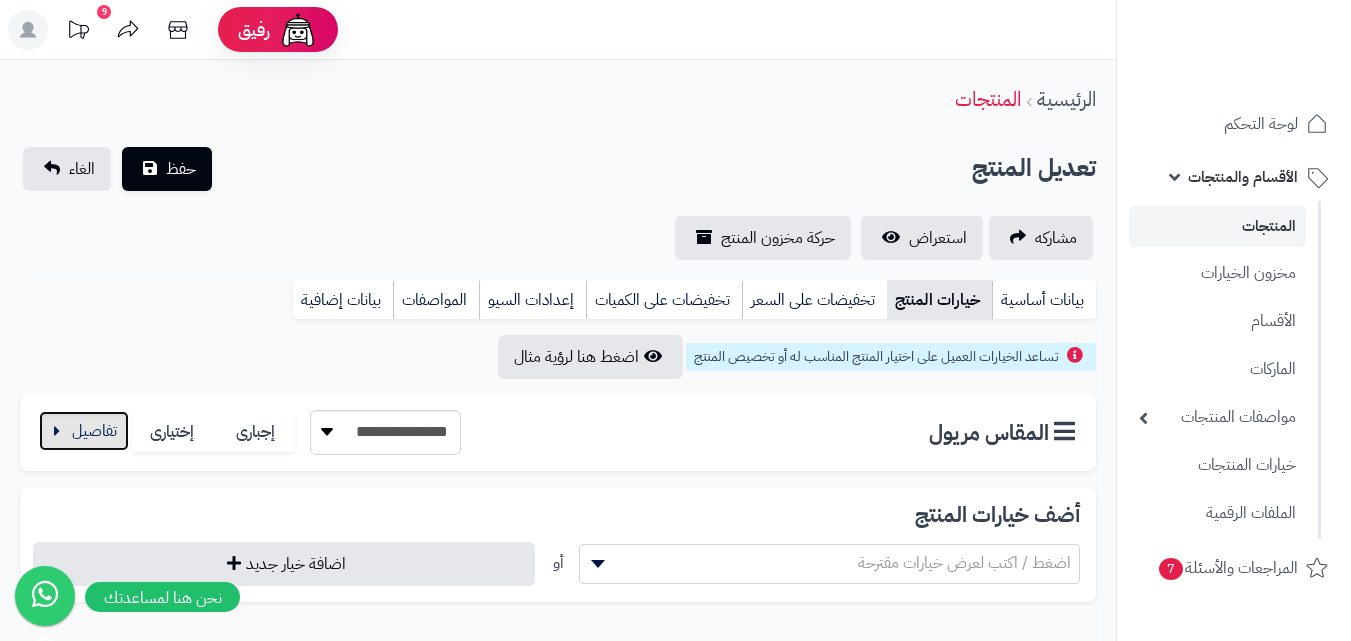 click at bounding box center [84, 431] 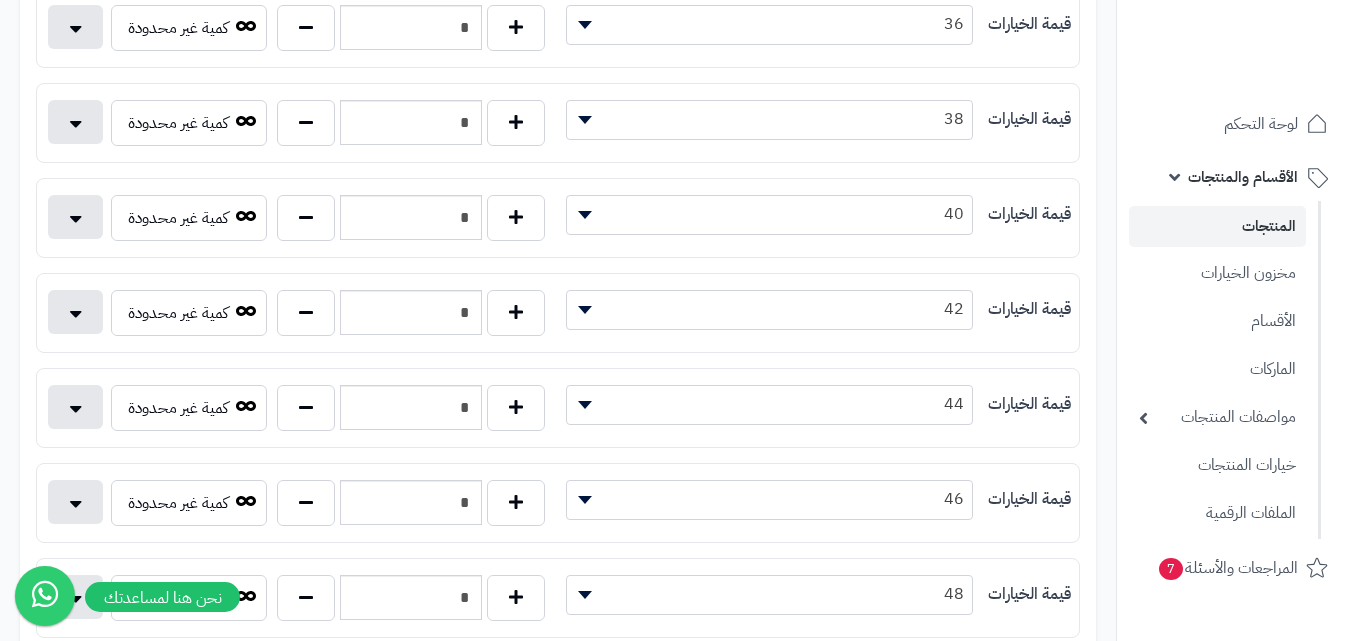 scroll, scrollTop: 600, scrollLeft: 0, axis: vertical 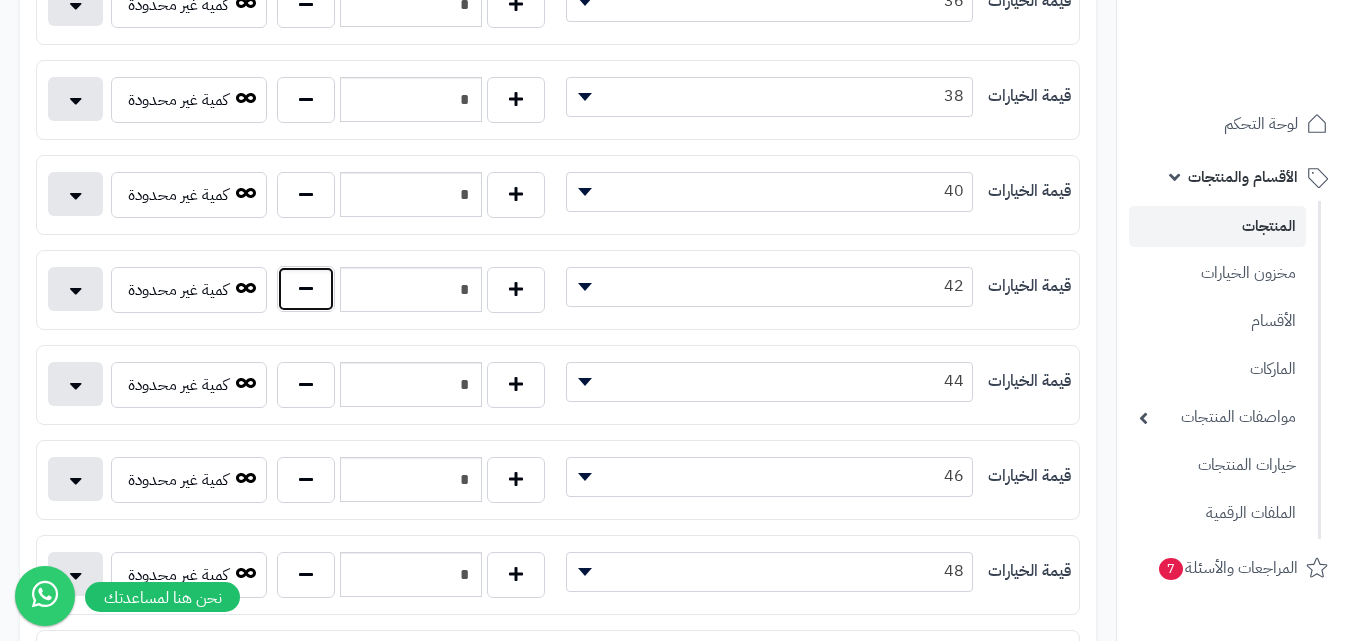 click at bounding box center (306, 289) 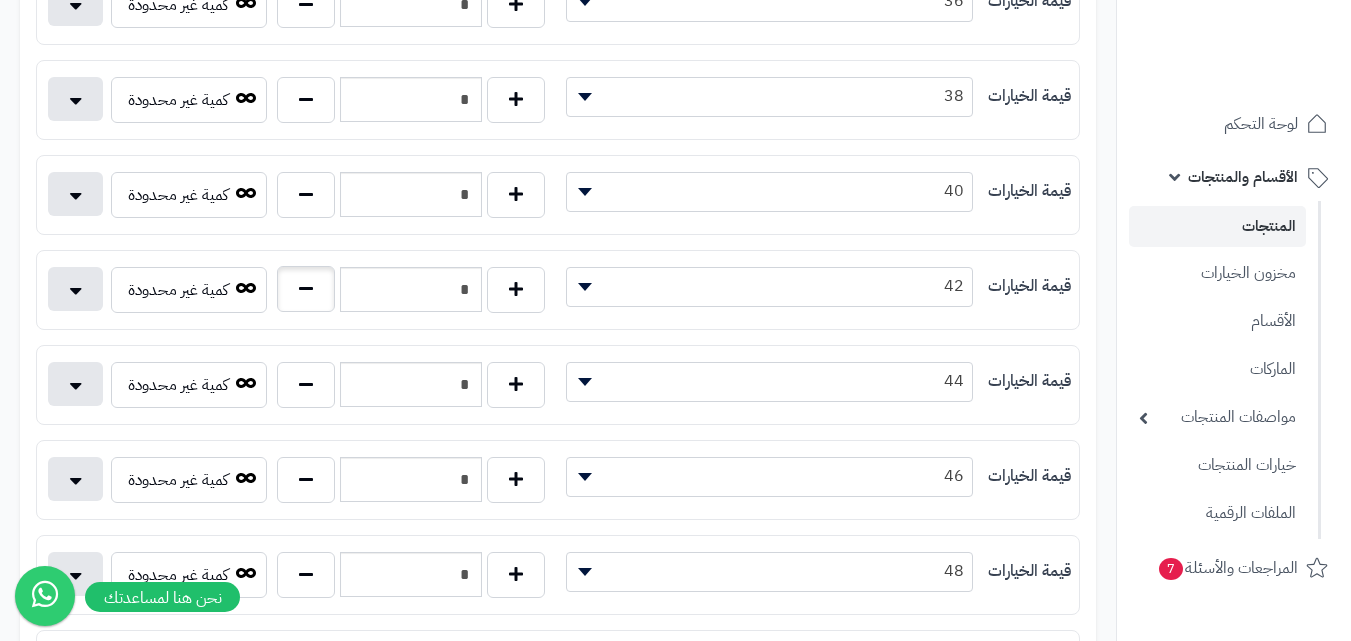 type on "*" 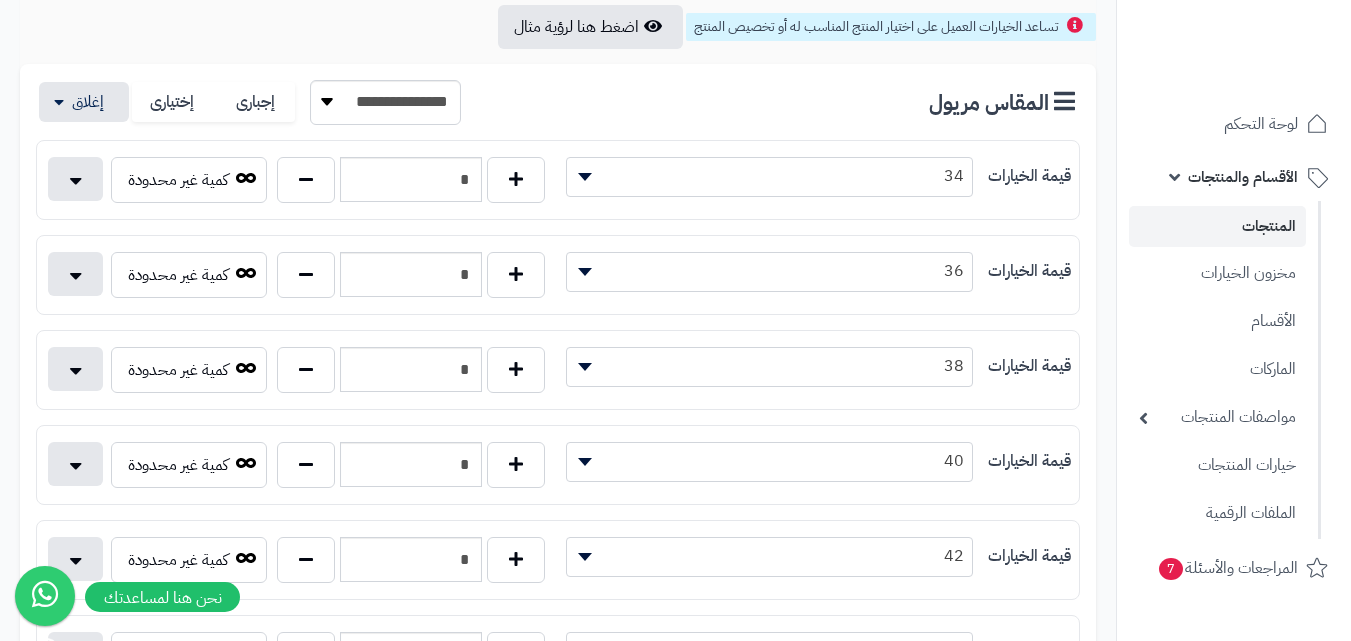 scroll, scrollTop: 0, scrollLeft: 0, axis: both 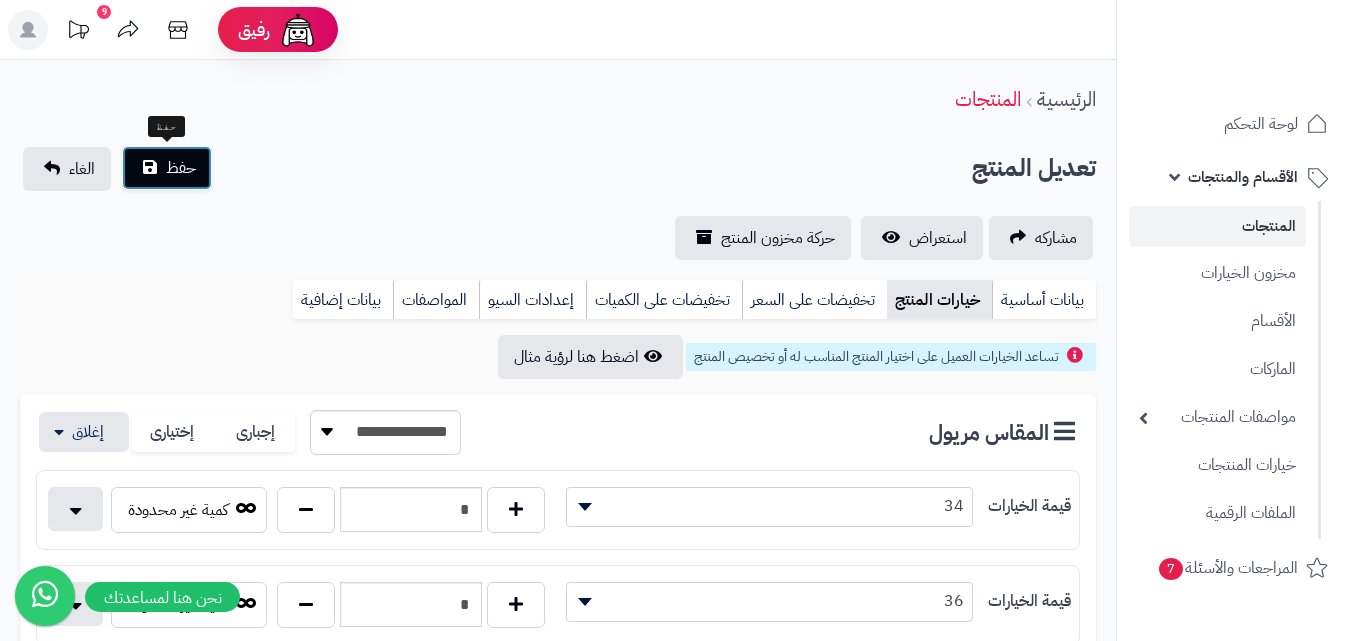 click on "حفظ" at bounding box center [167, 168] 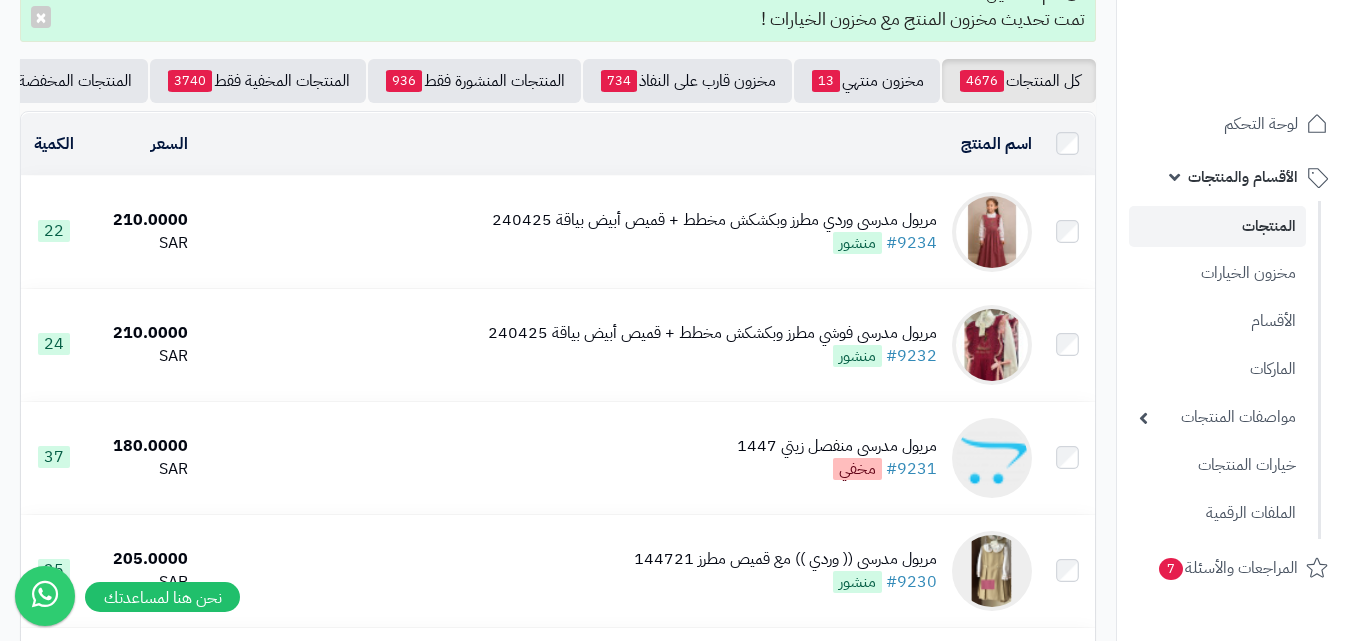scroll, scrollTop: 0, scrollLeft: 0, axis: both 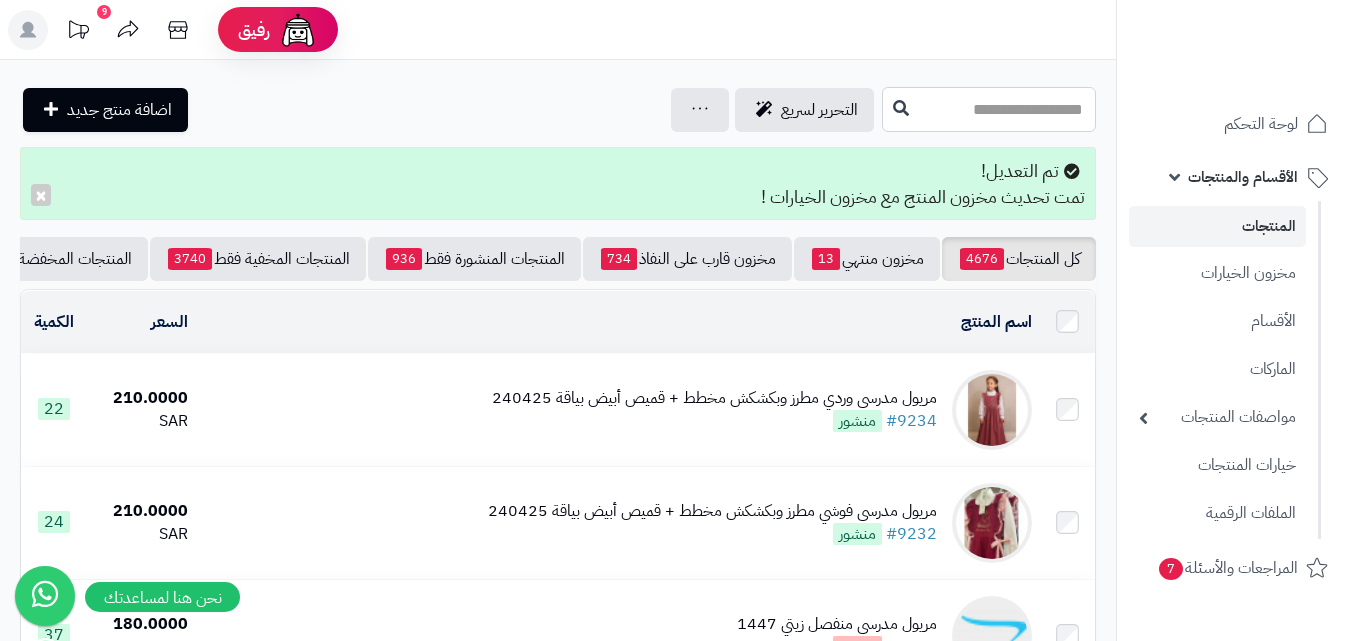 click at bounding box center [989, 109] 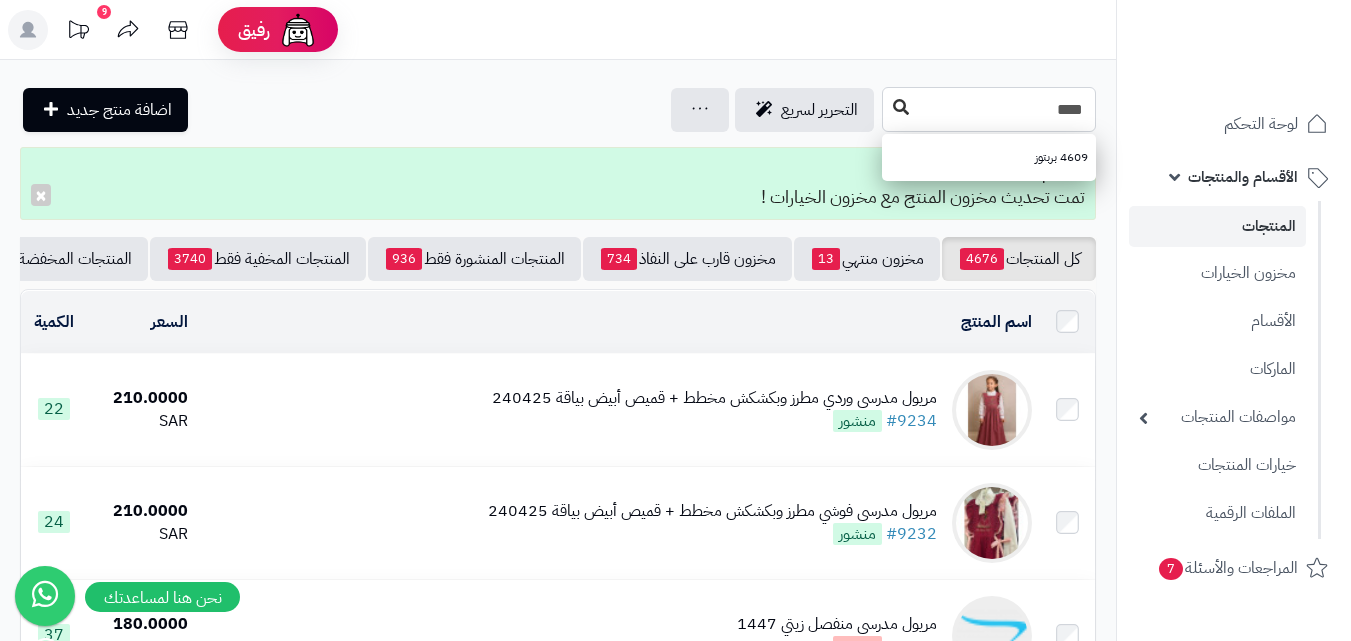 type on "****" 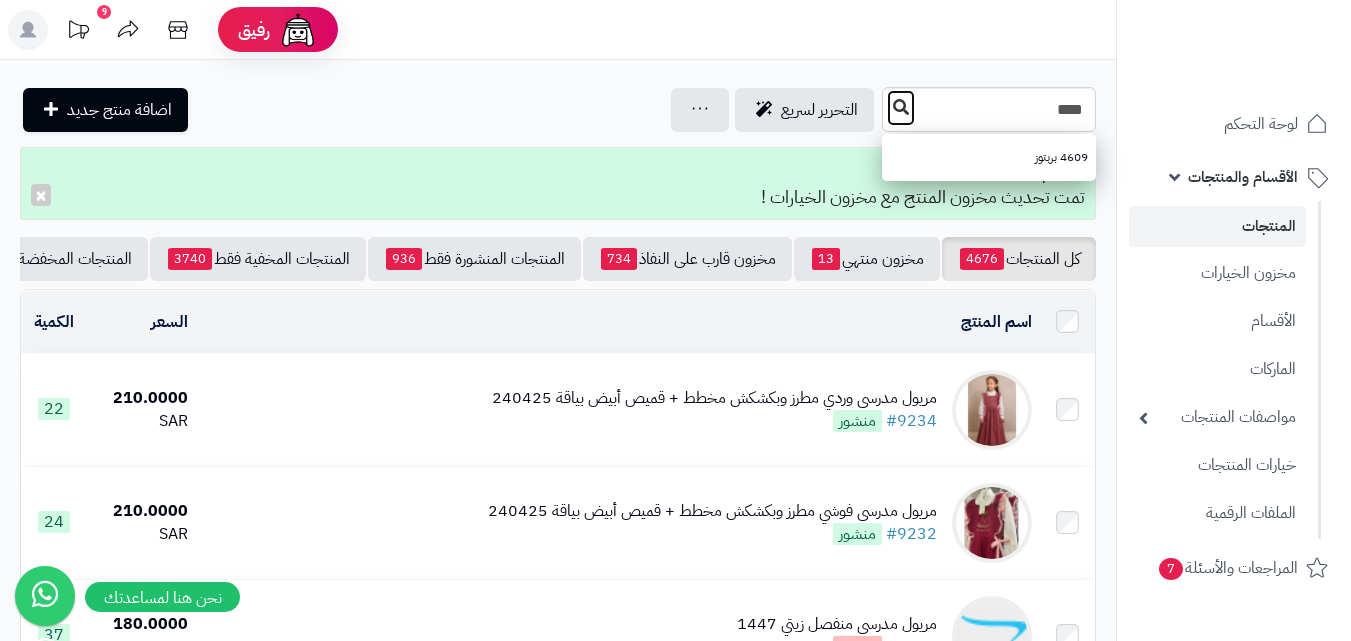 click at bounding box center [901, 107] 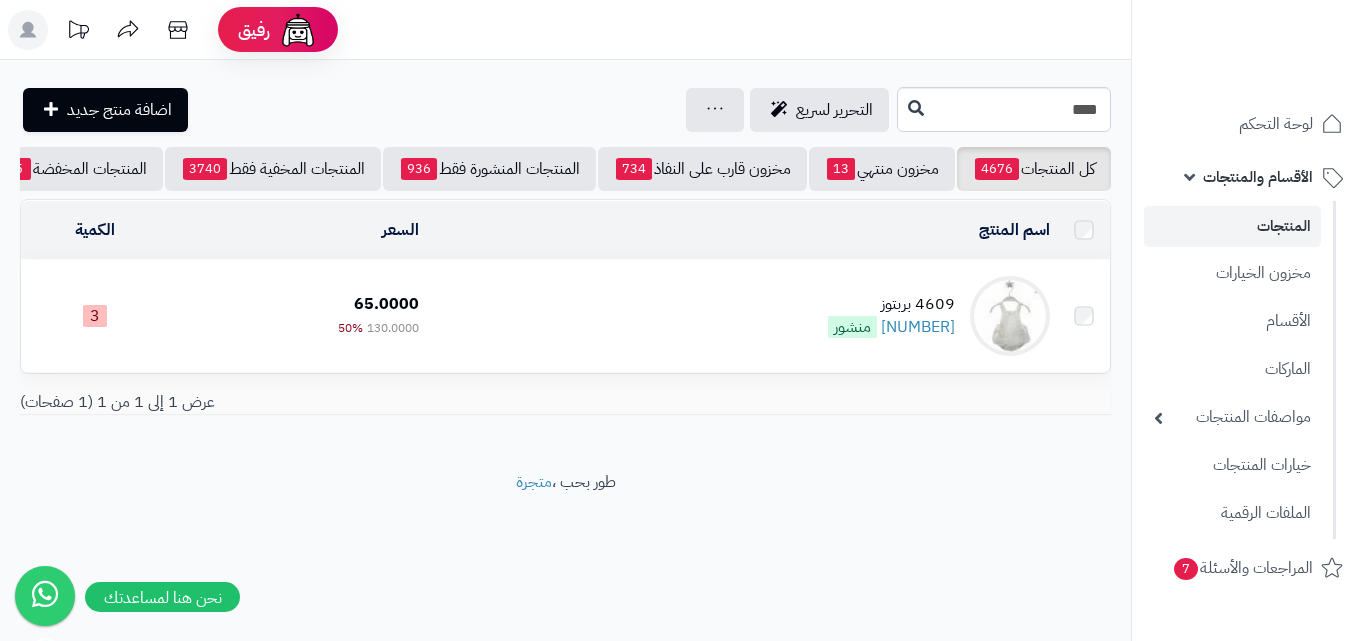 scroll, scrollTop: 0, scrollLeft: 0, axis: both 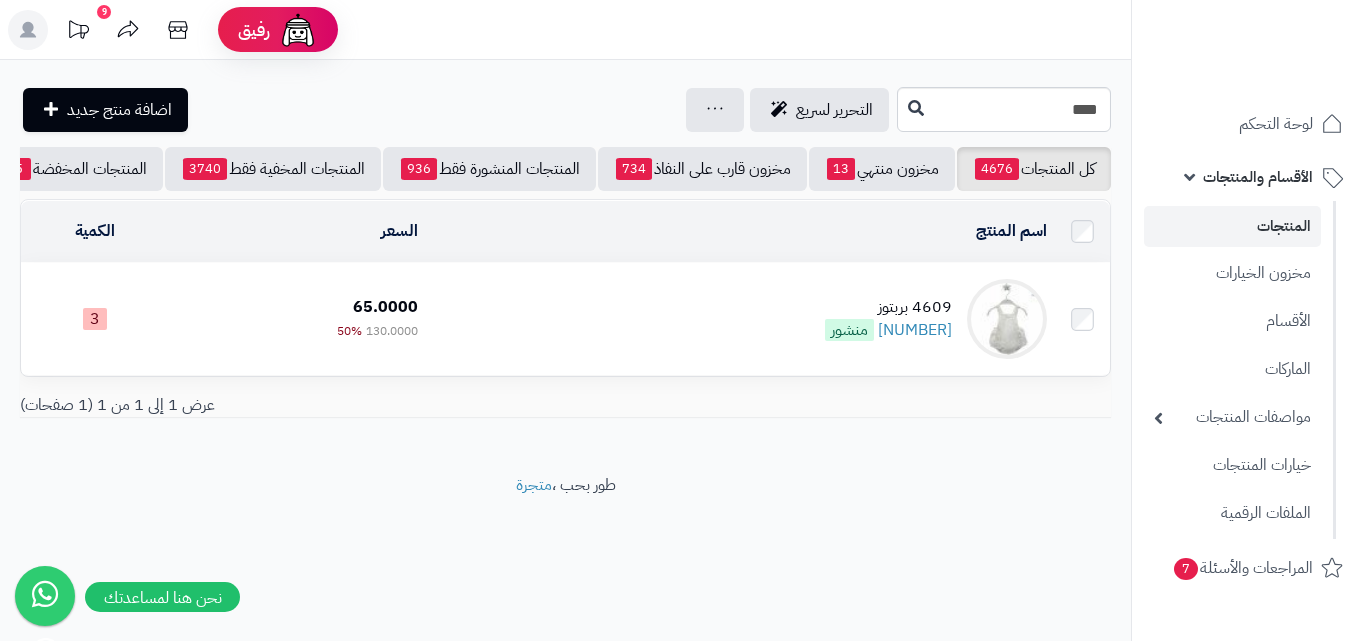 click on "4609 بربتوز
#8449
منشور" at bounding box center (740, 319) 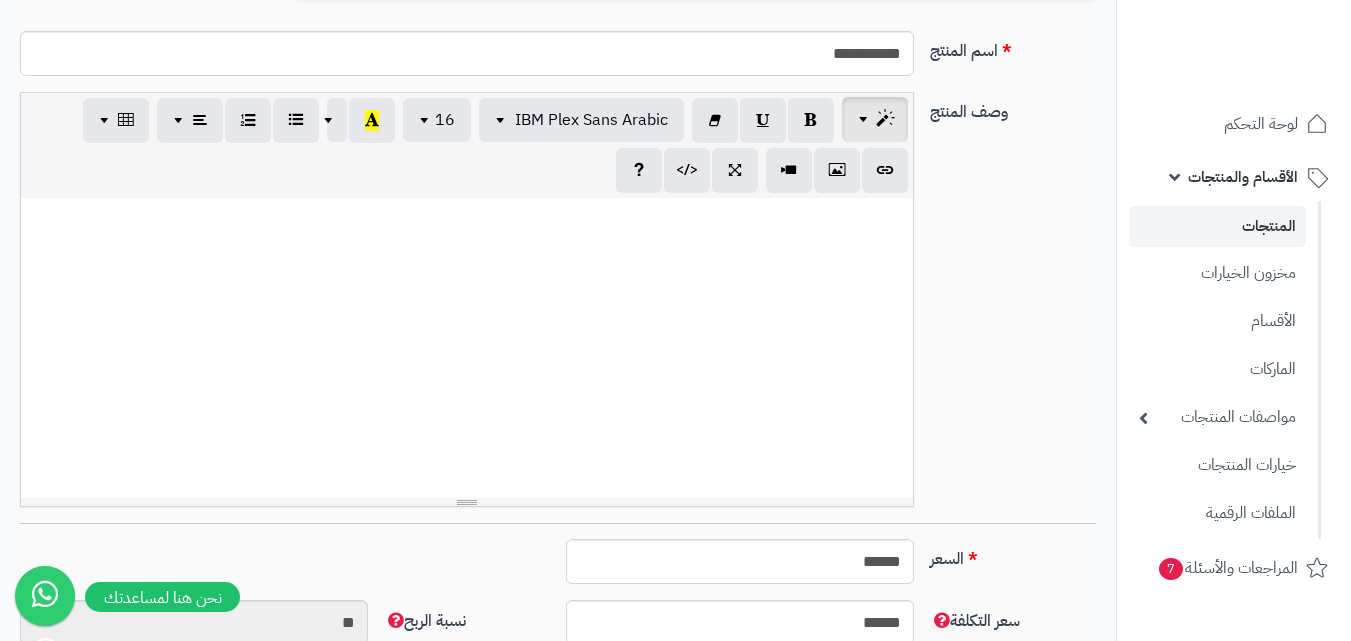 scroll, scrollTop: 400, scrollLeft: 0, axis: vertical 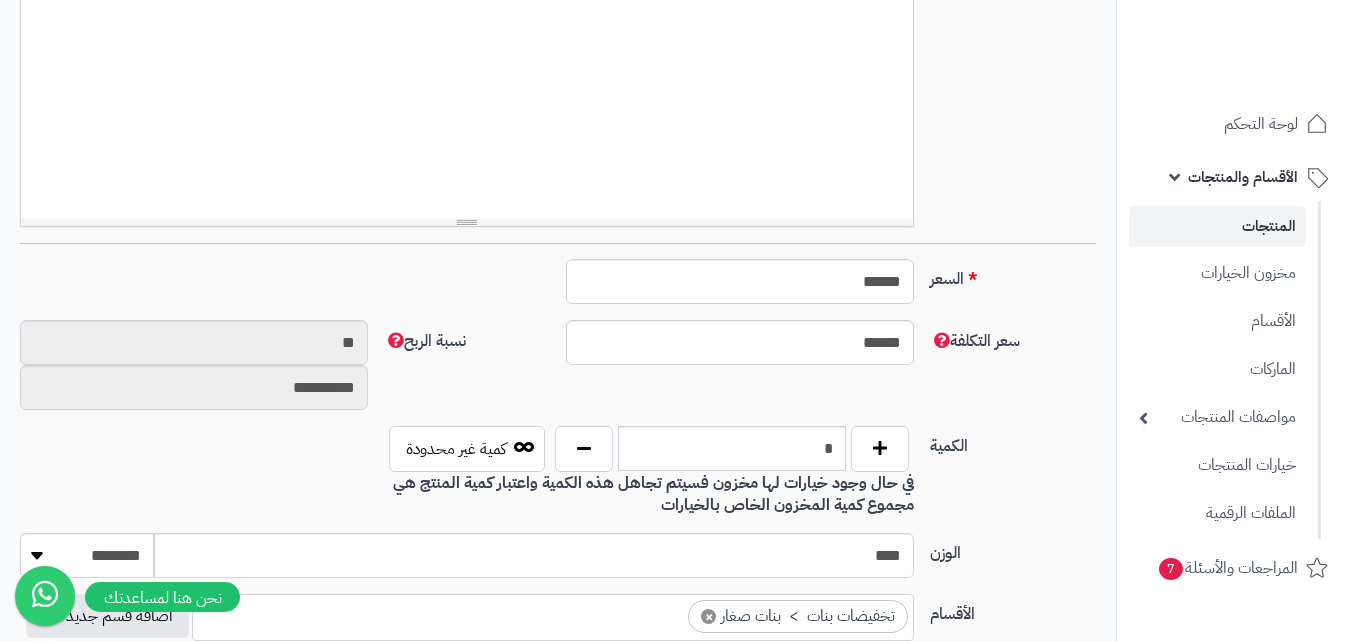 click on "في حال وجود خيارات لها مخزون فسيتم تجاهل هذه الكمية واعتبار كمية المنتج هي مجموع كمية المخزون الخاص بالخيارات" at bounding box center [653, 494] 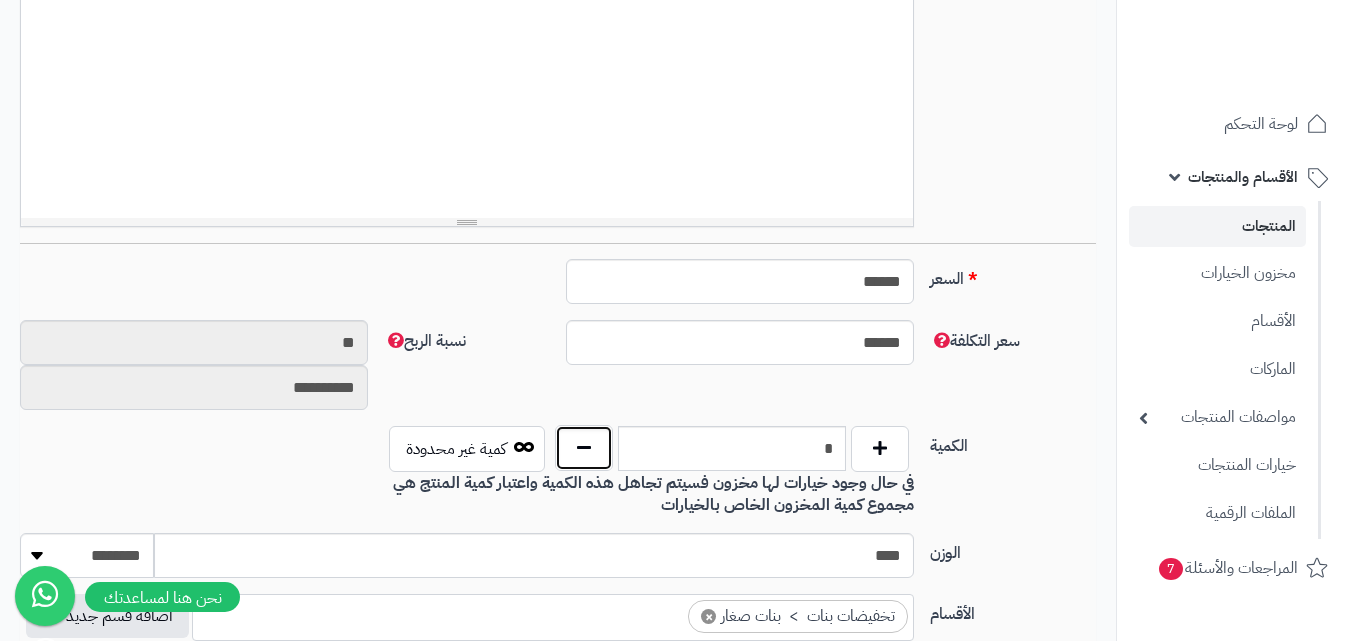 click at bounding box center (584, 448) 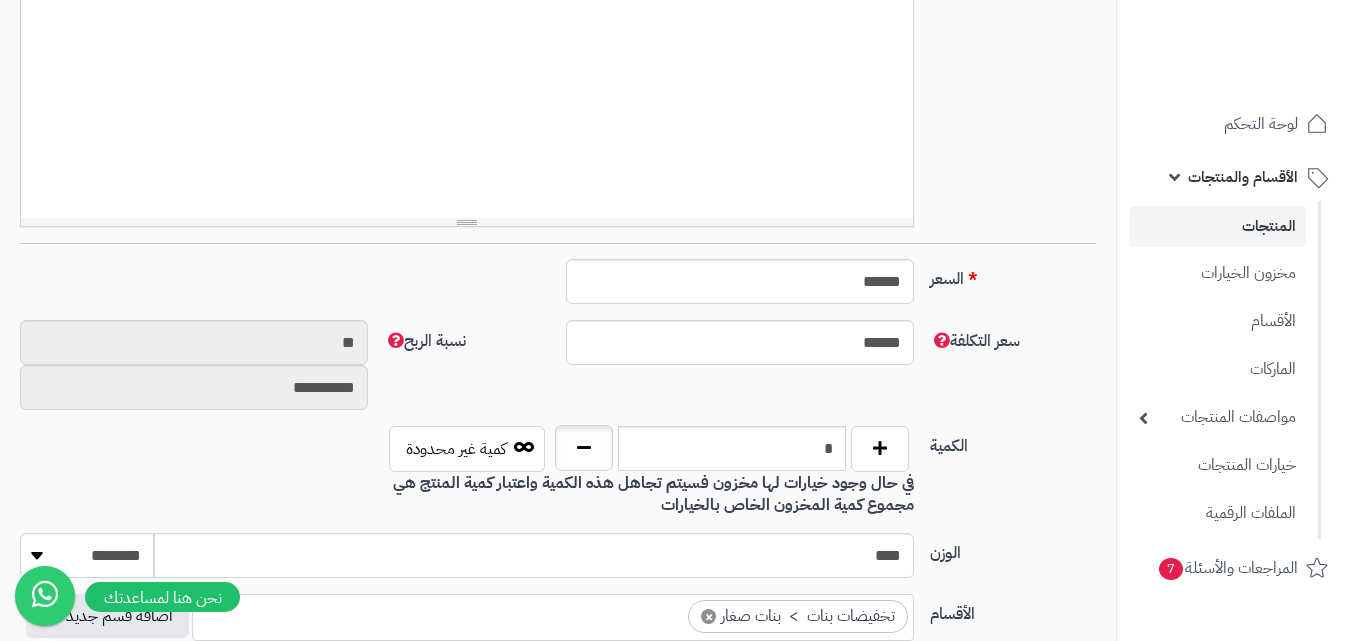 type on "*" 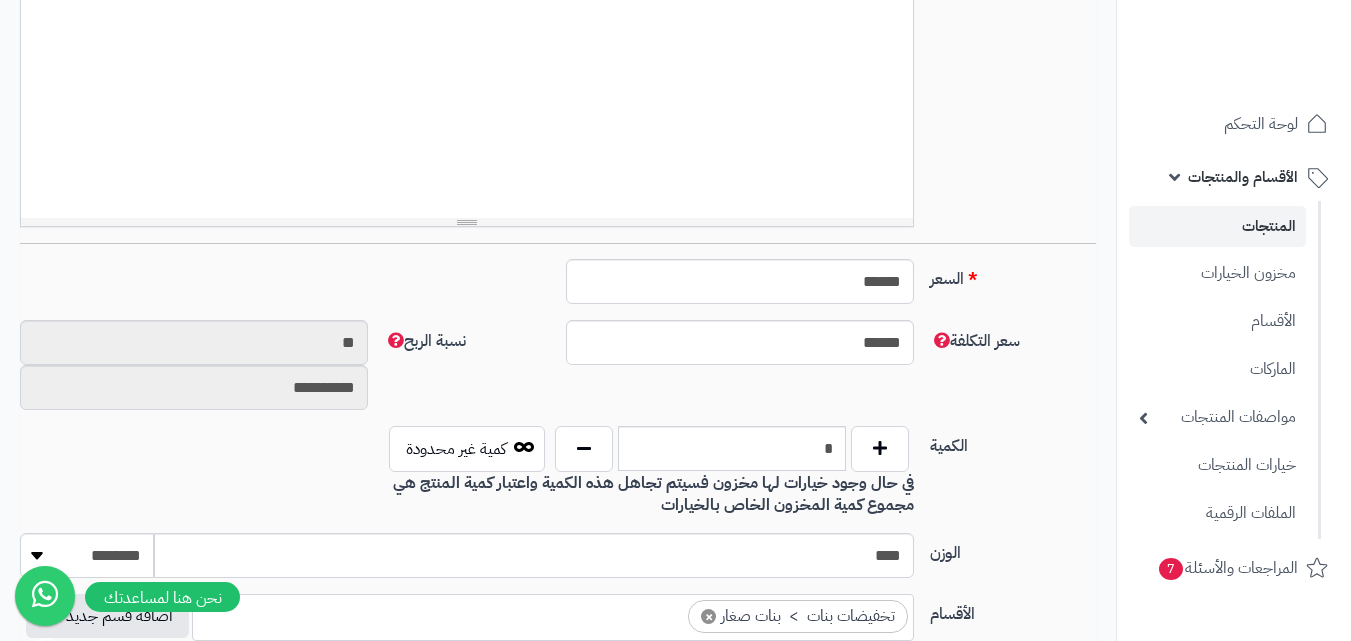 scroll, scrollTop: 100, scrollLeft: 0, axis: vertical 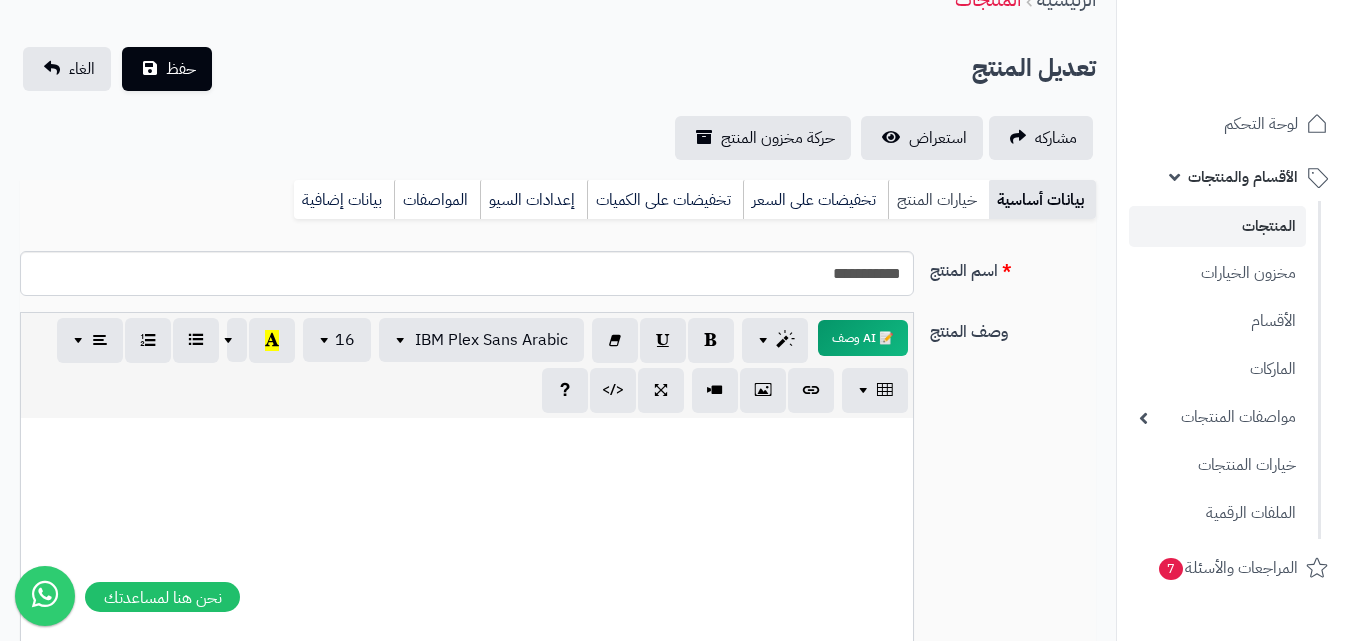 click on "خيارات المنتج" at bounding box center (938, 200) 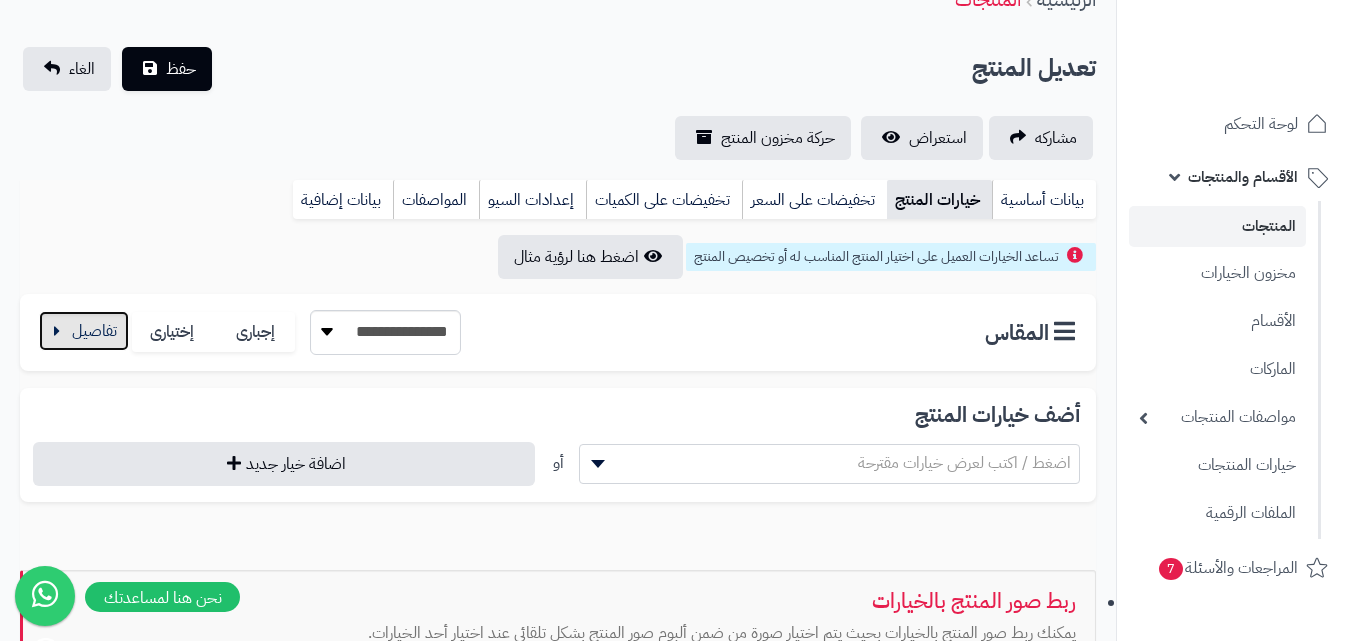 click at bounding box center (84, 331) 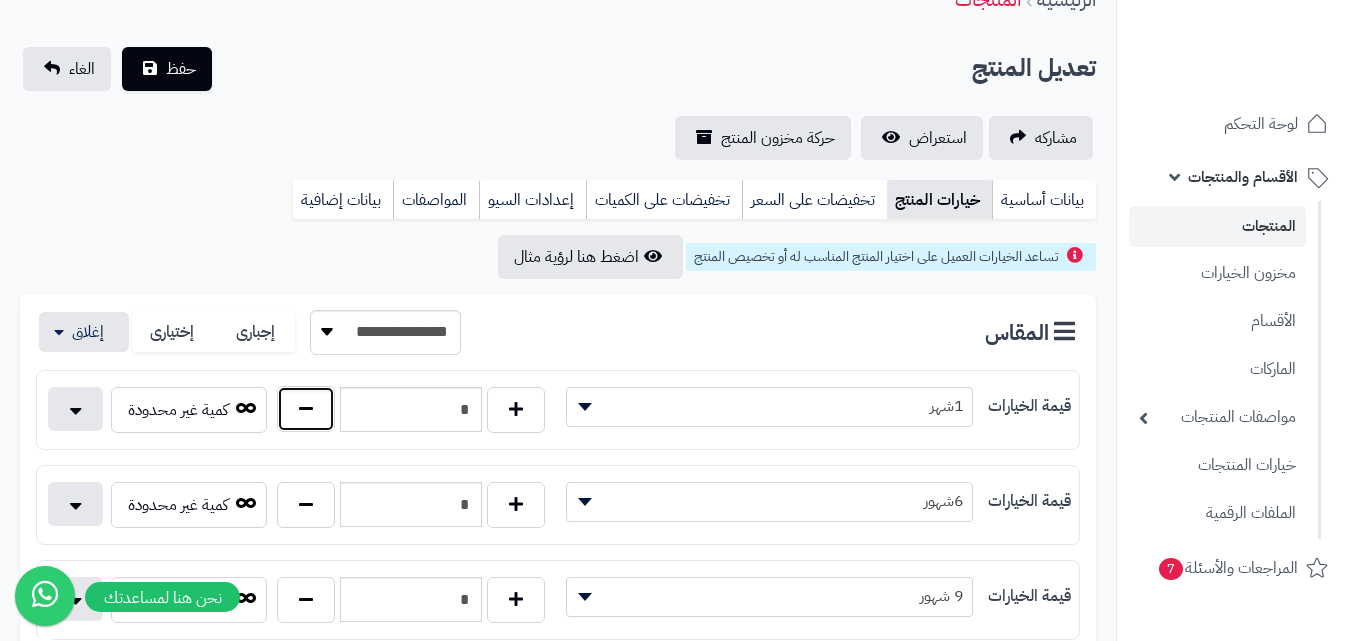 click at bounding box center (306, 409) 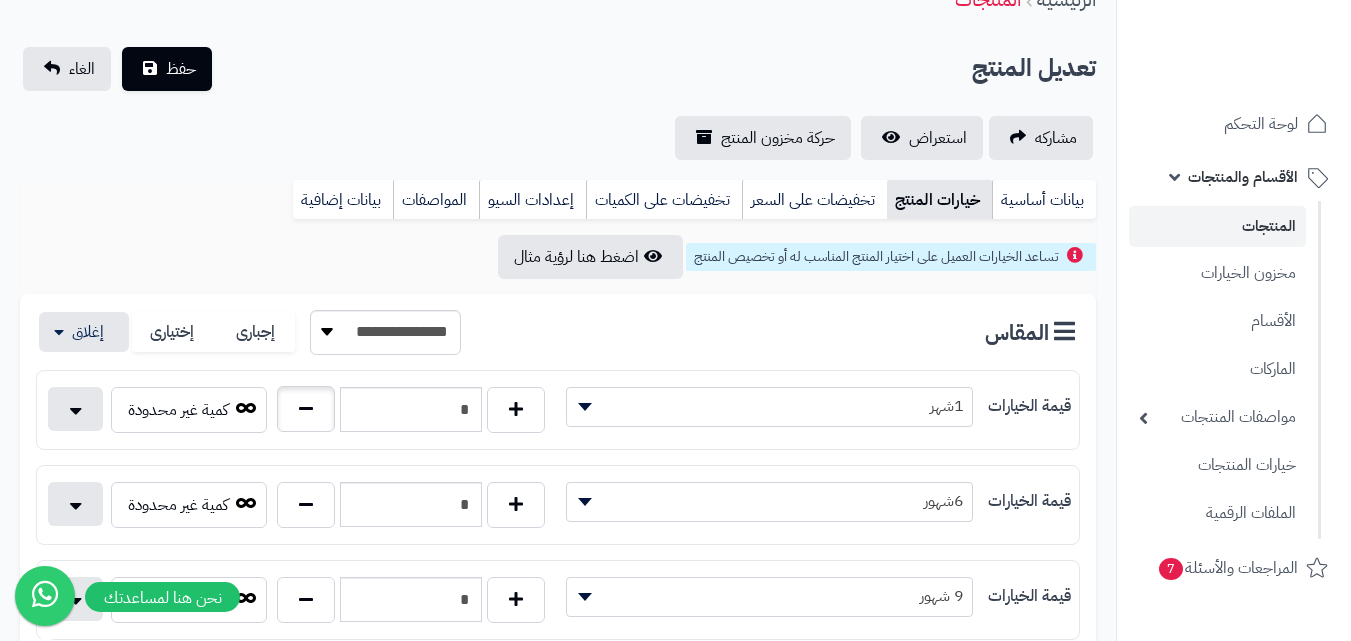 type on "*" 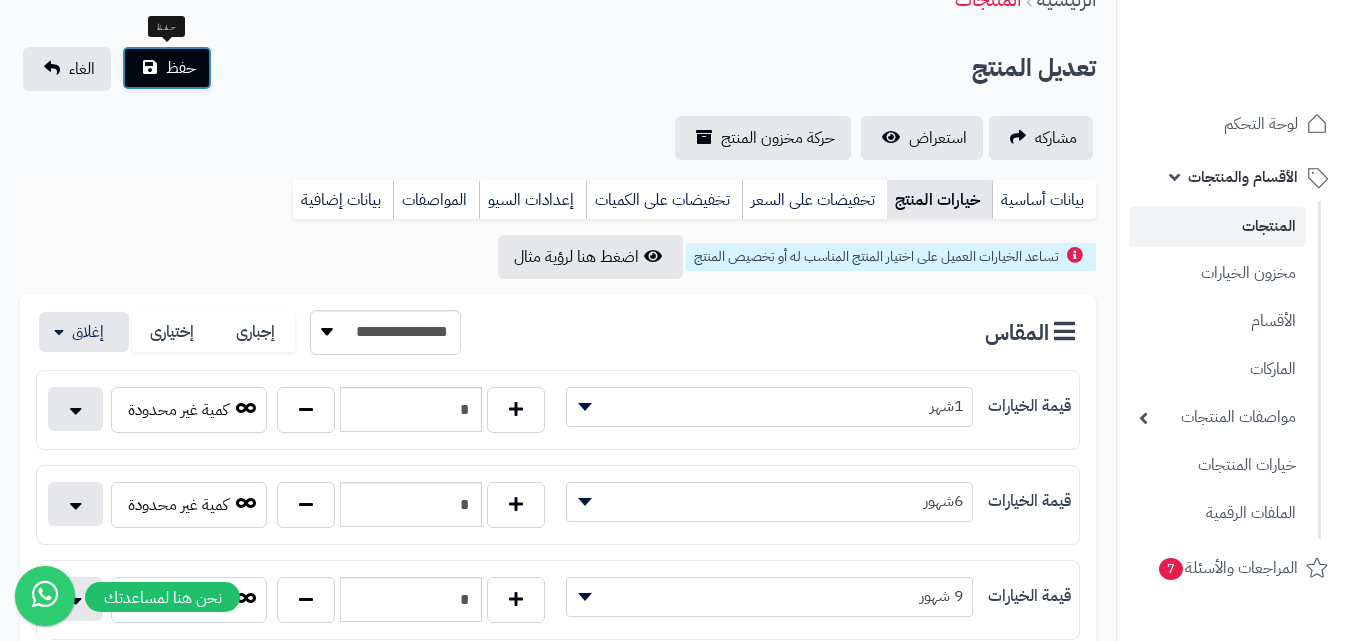 click on "حفظ" at bounding box center (181, 68) 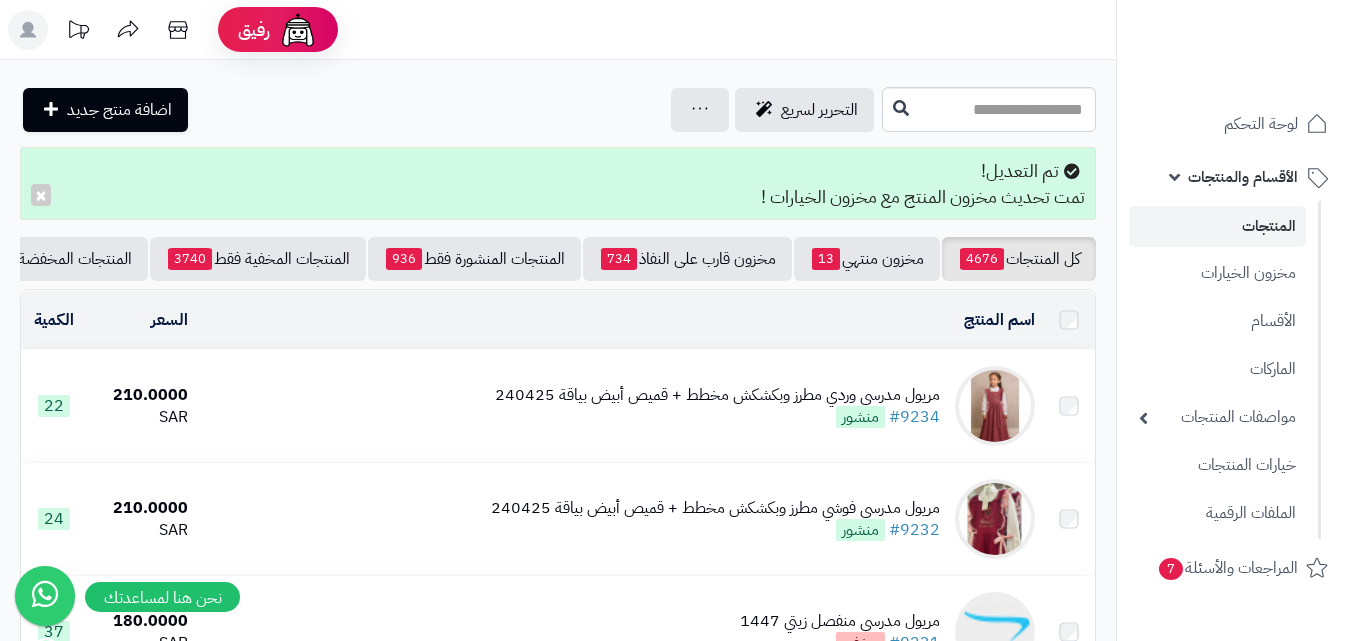 scroll, scrollTop: 0, scrollLeft: 0, axis: both 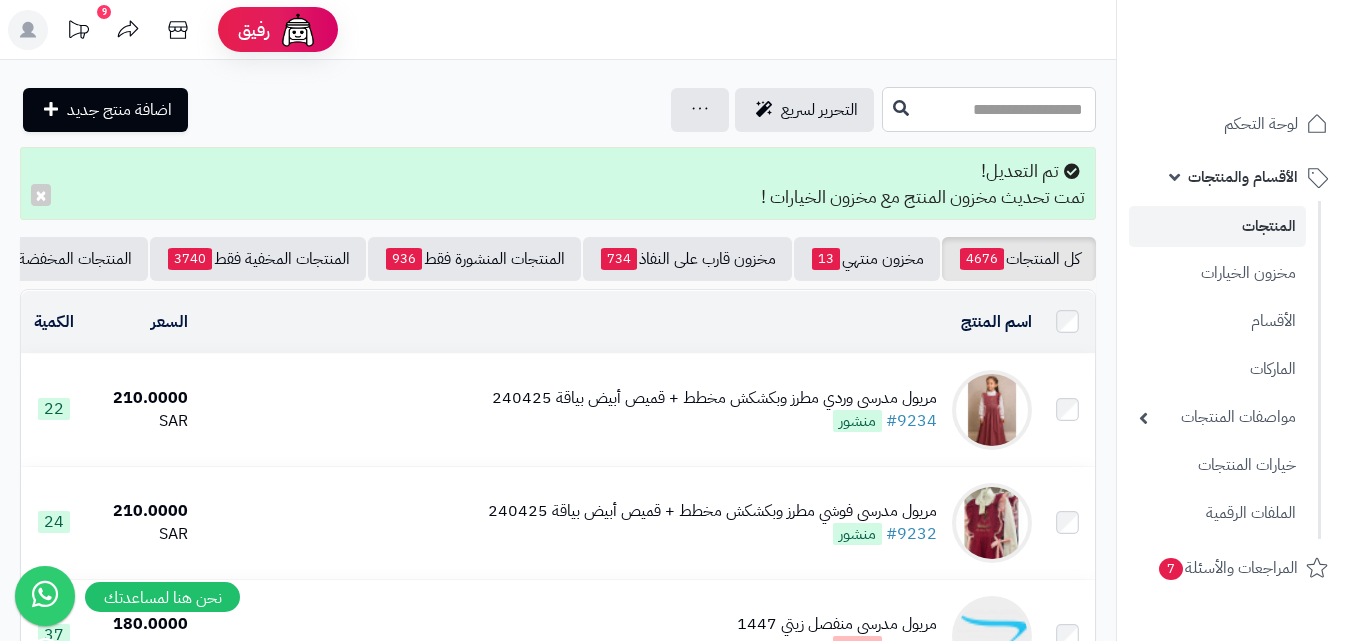click at bounding box center [989, 109] 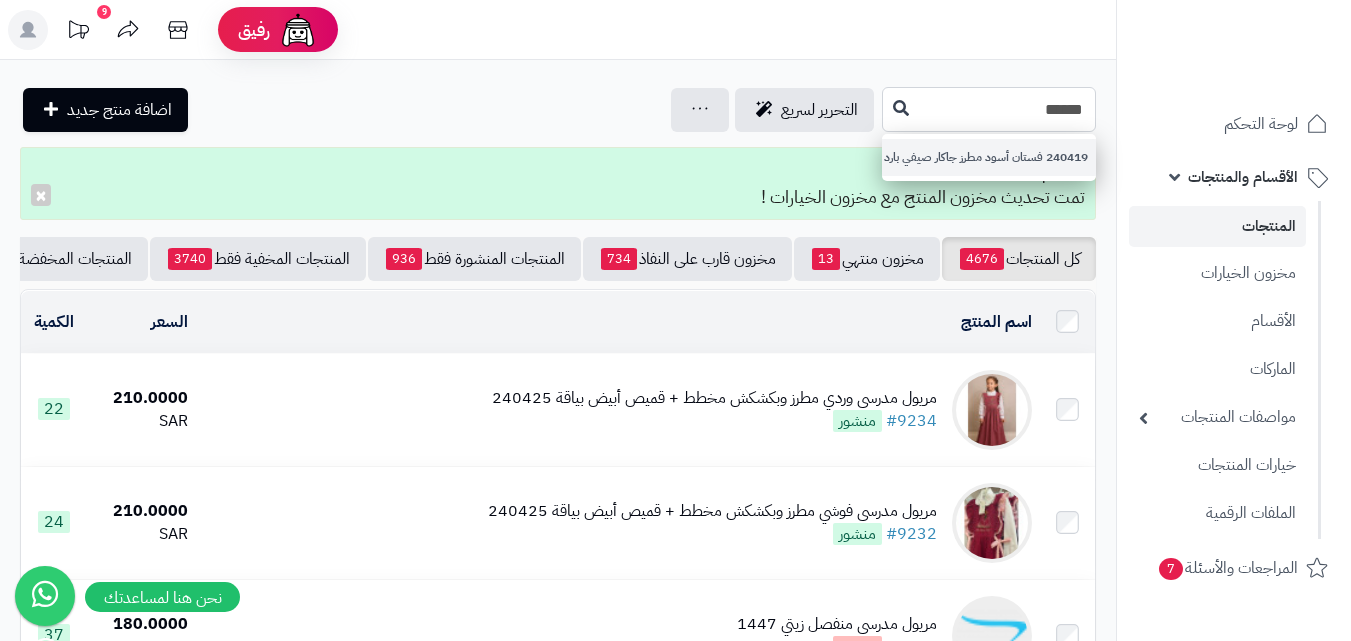type on "******" 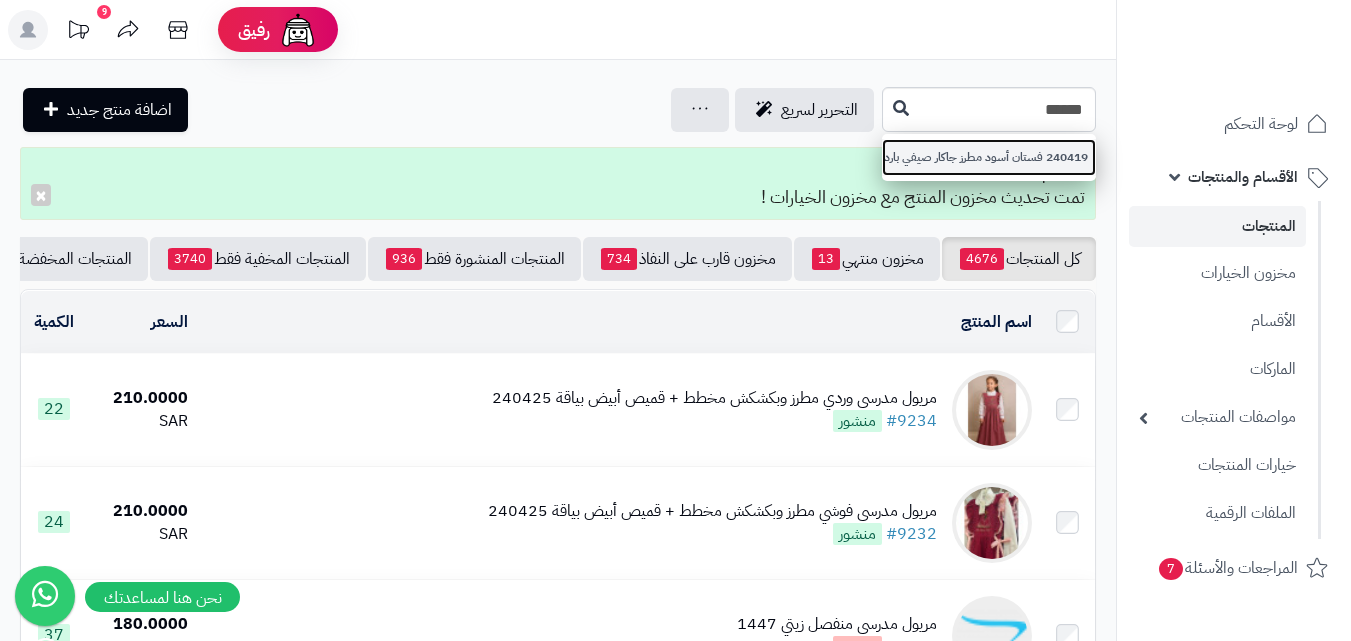 click on "240419 فستان أسود مطرز  جاكار صيفي بارد" at bounding box center [989, 157] 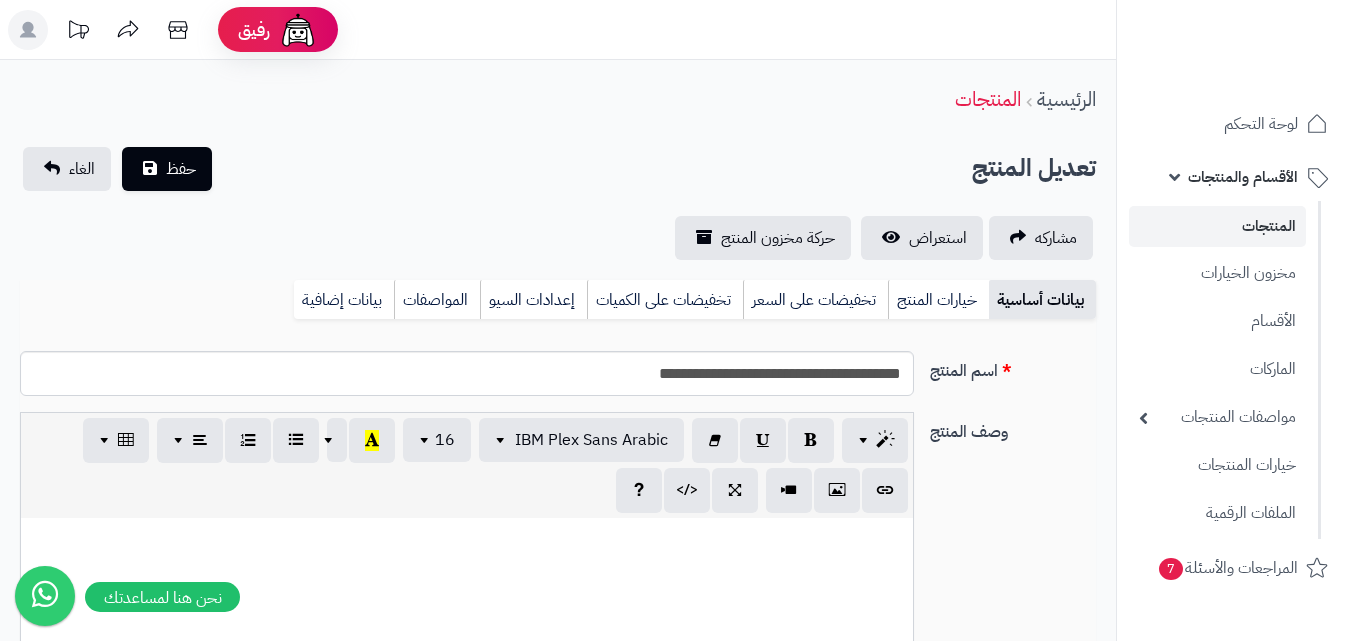scroll, scrollTop: 800, scrollLeft: 0, axis: vertical 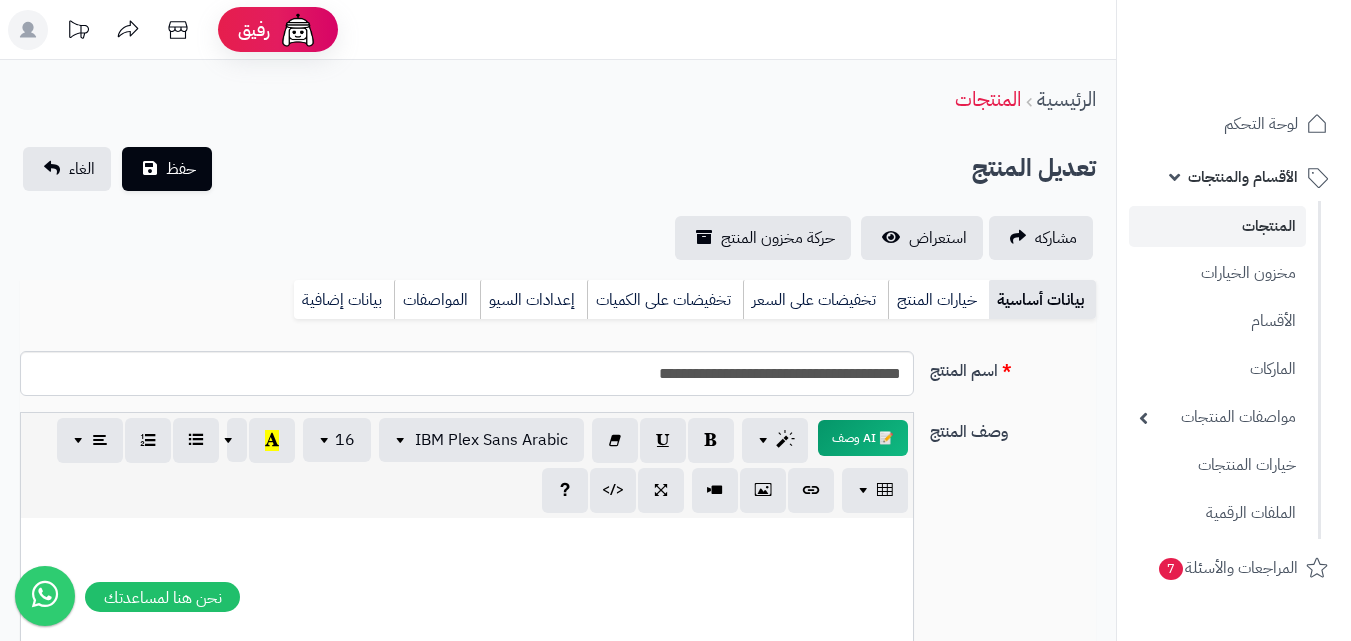 click on "خيارات المنتج" at bounding box center (938, 300) 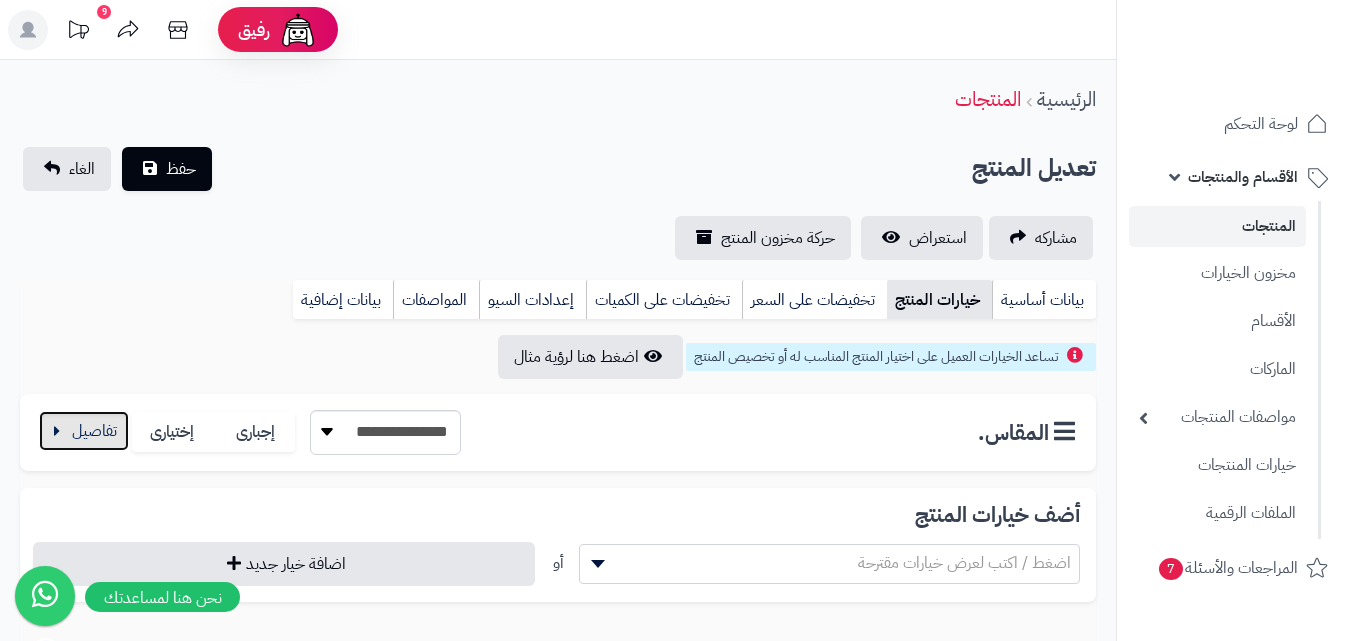 click at bounding box center (84, 431) 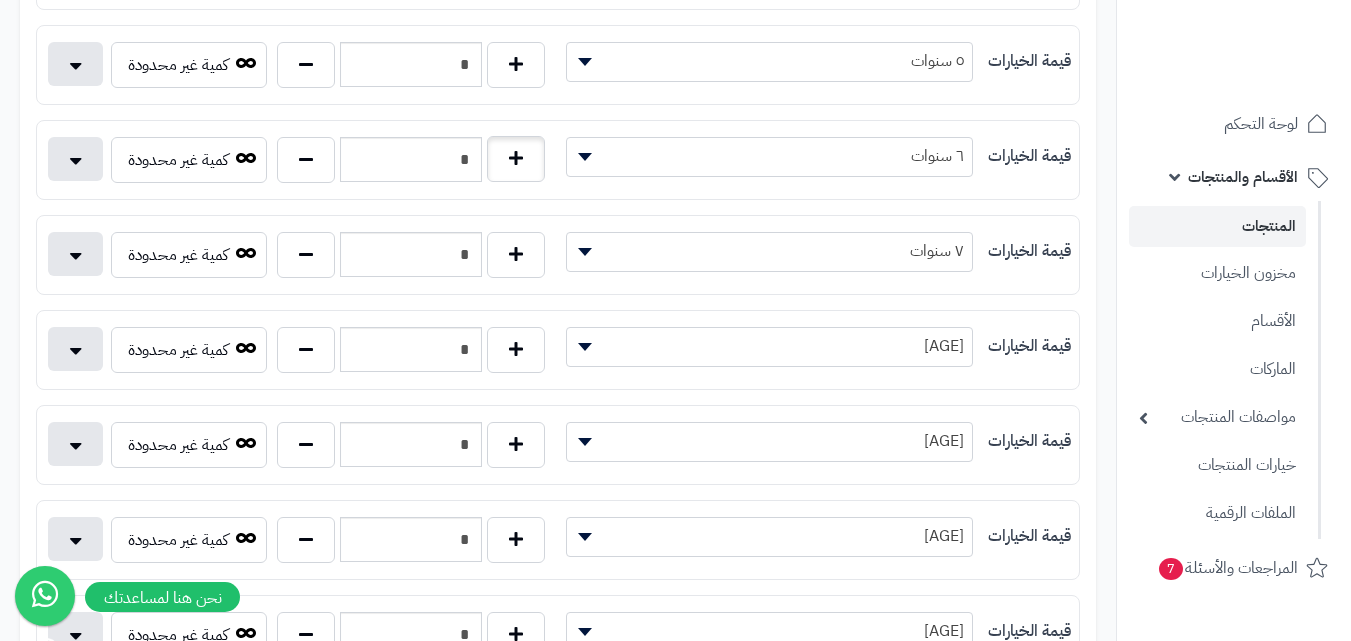 scroll, scrollTop: 500, scrollLeft: 0, axis: vertical 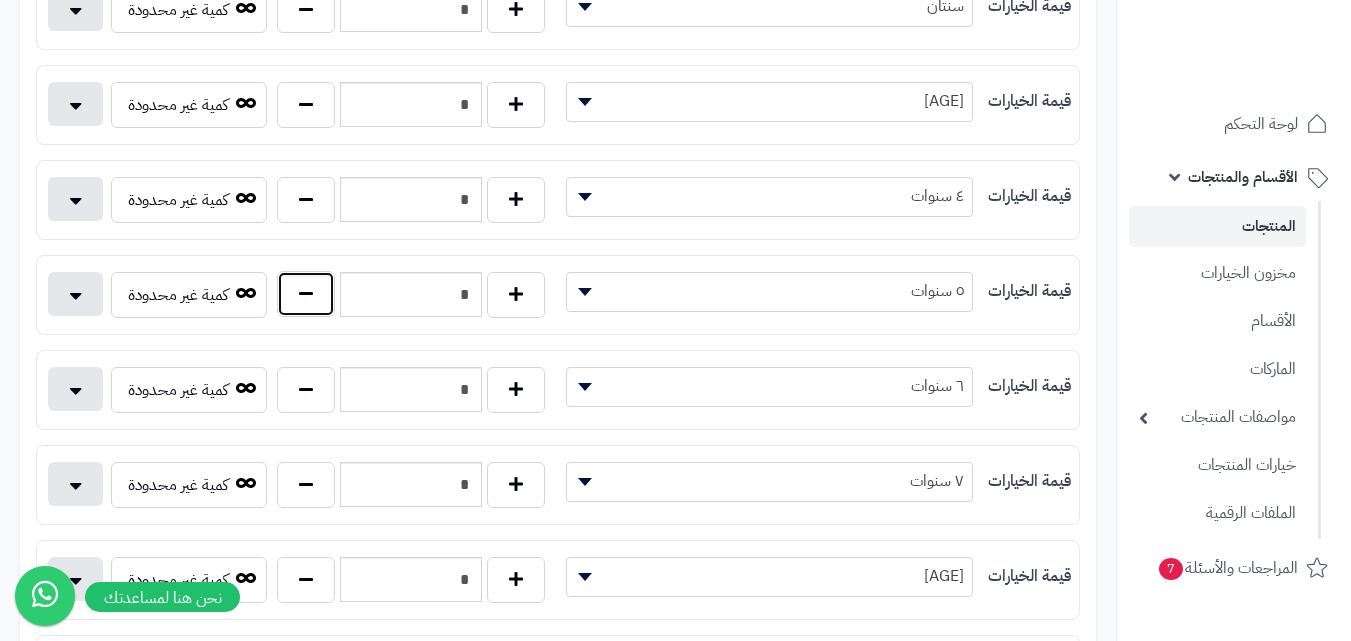 click at bounding box center [306, 294] 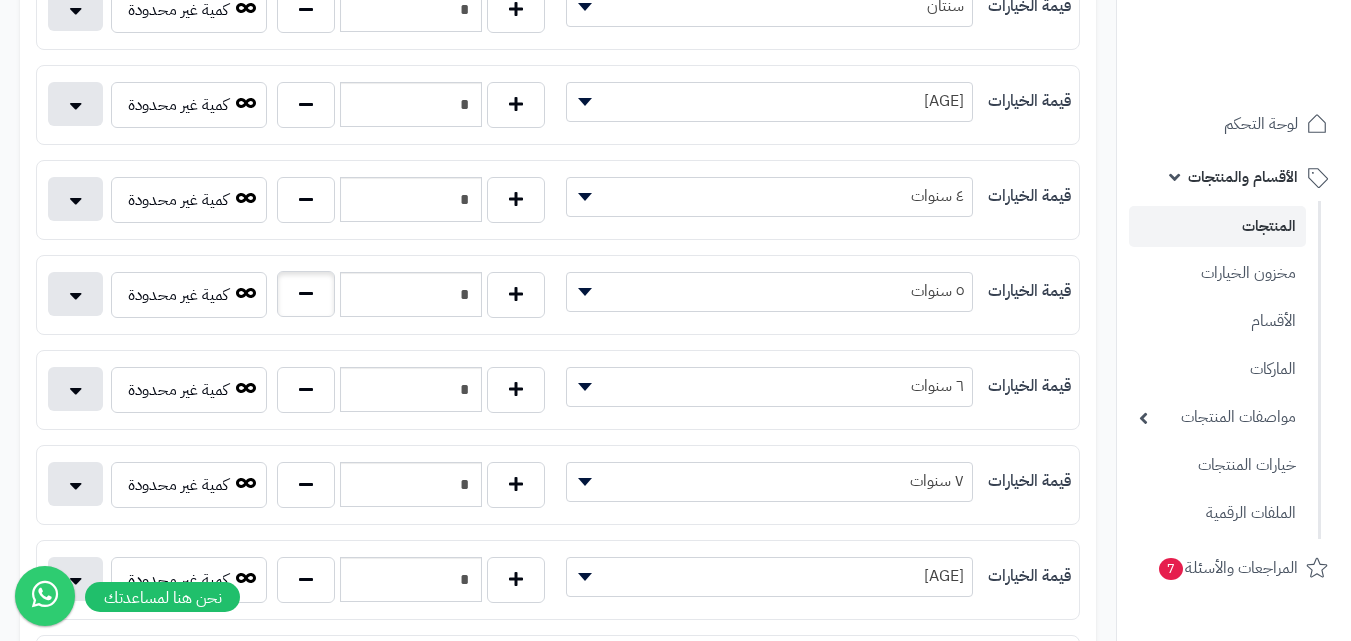type on "*" 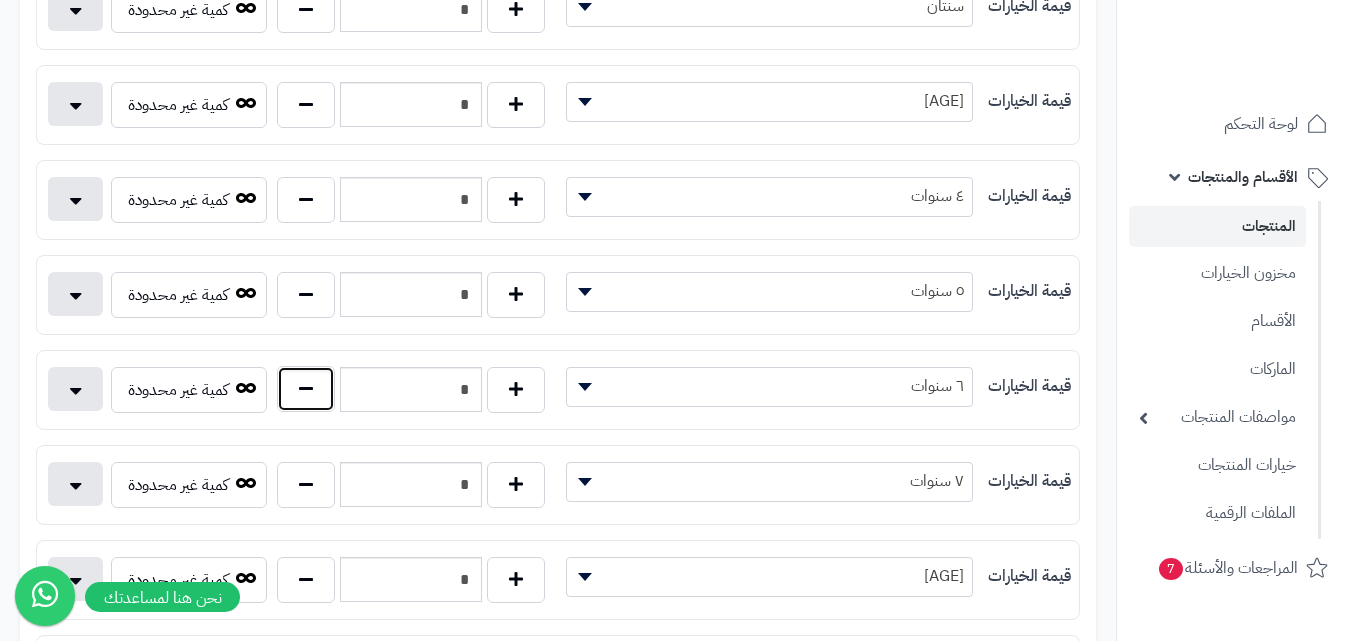 click at bounding box center (306, 389) 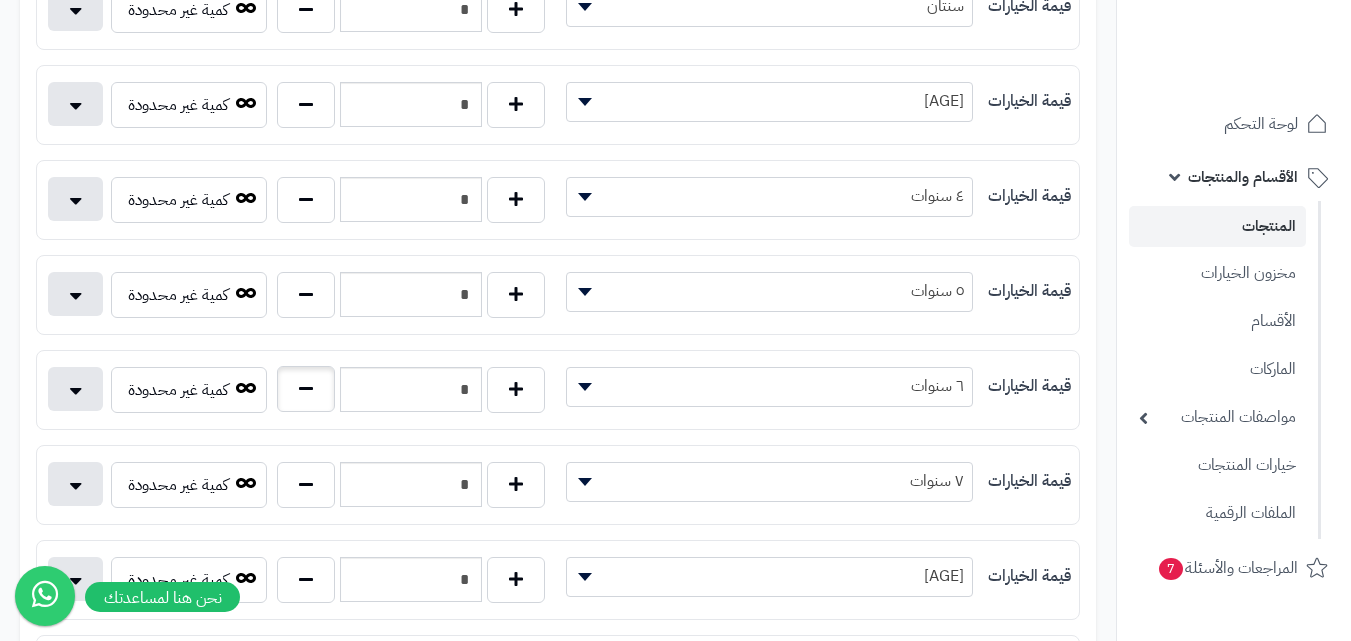 type on "*" 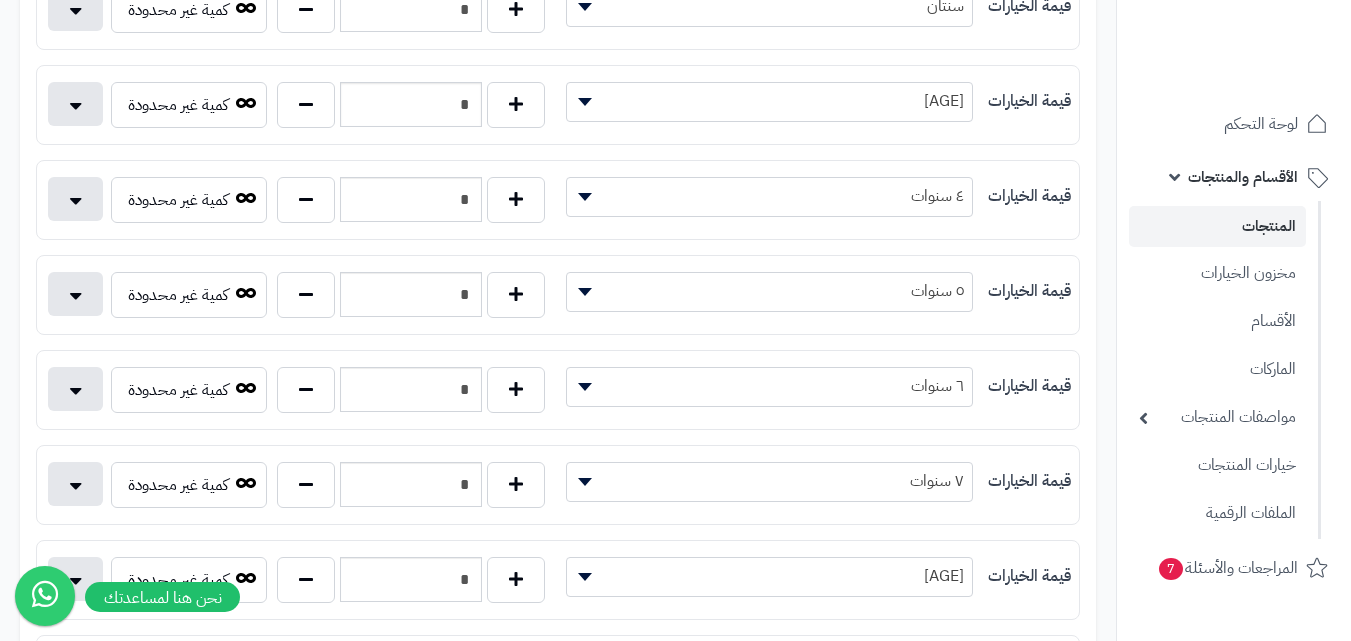 scroll, scrollTop: 0, scrollLeft: 0, axis: both 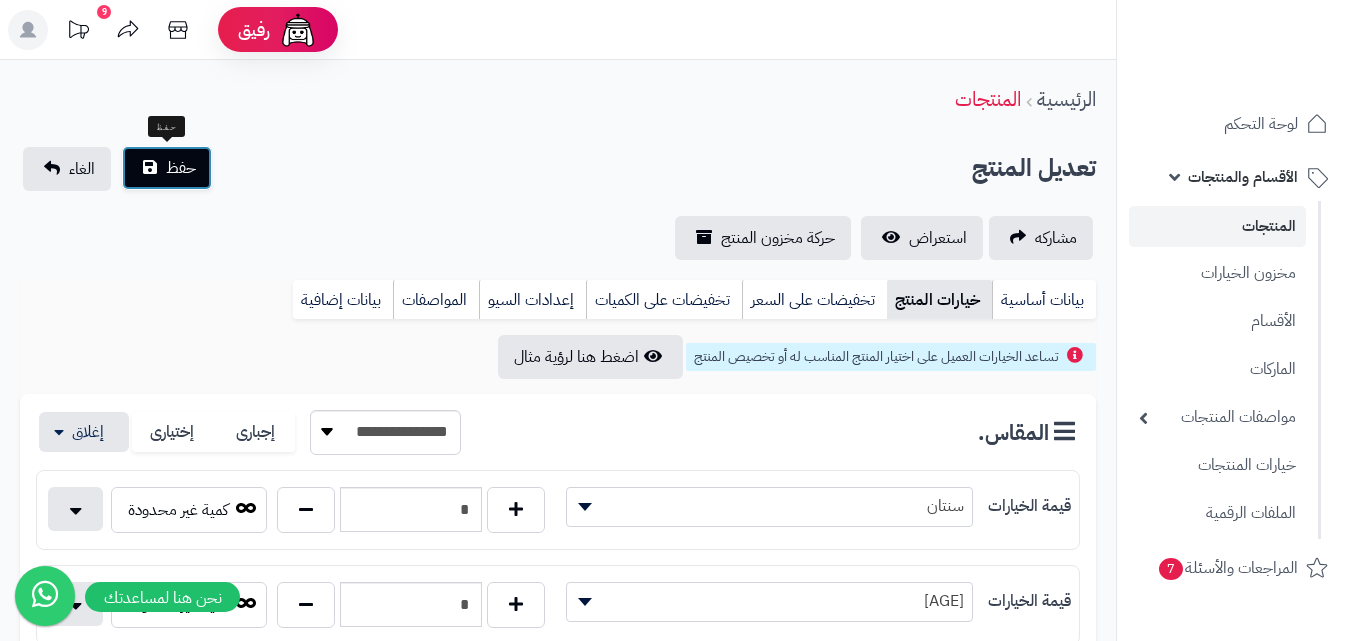 click on "حفظ" at bounding box center (167, 168) 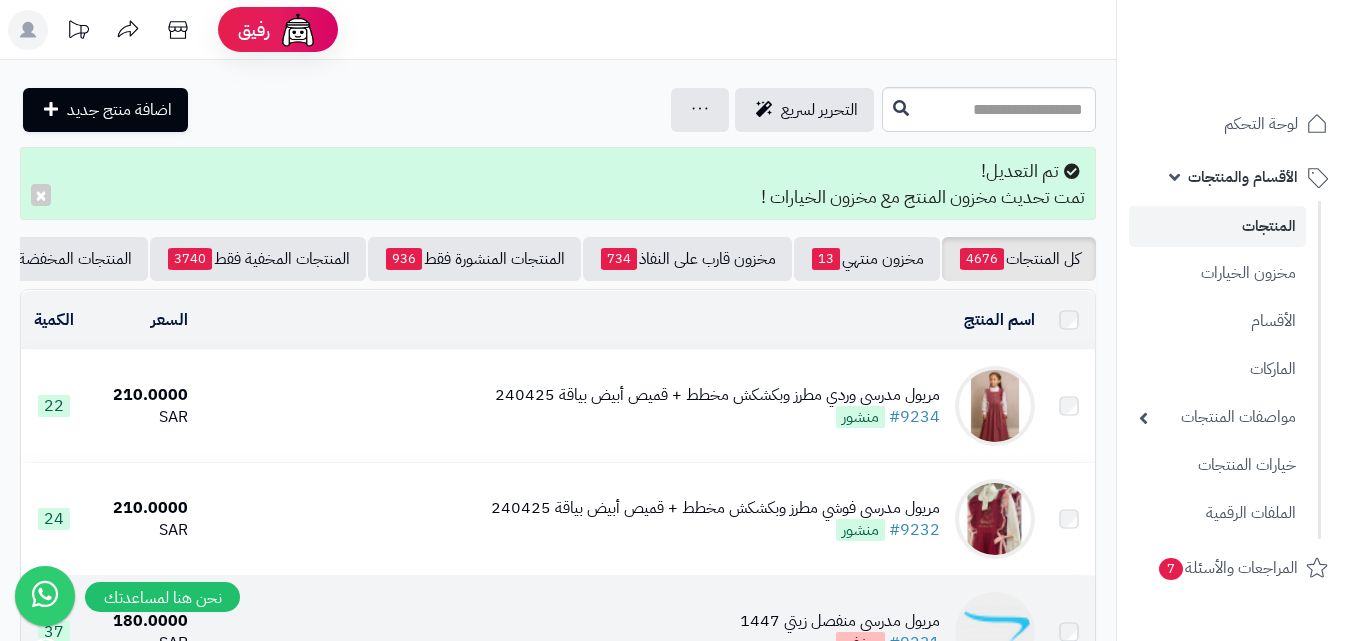 scroll, scrollTop: 0, scrollLeft: 0, axis: both 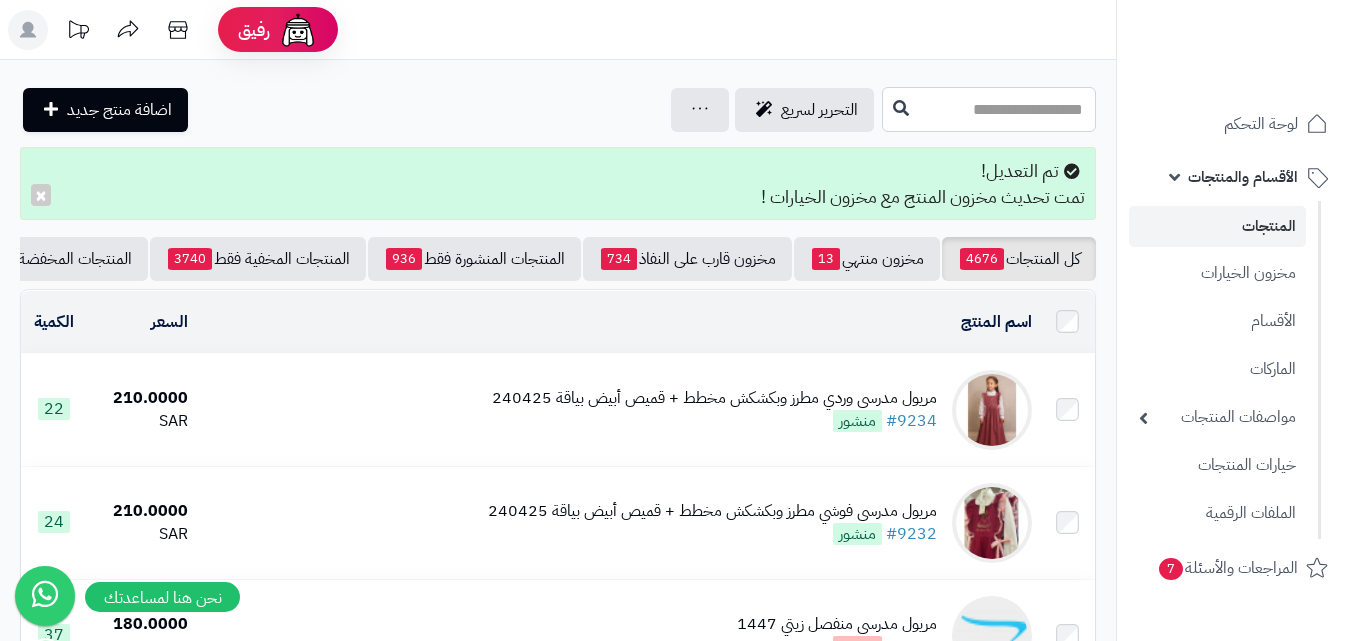 click at bounding box center (989, 109) 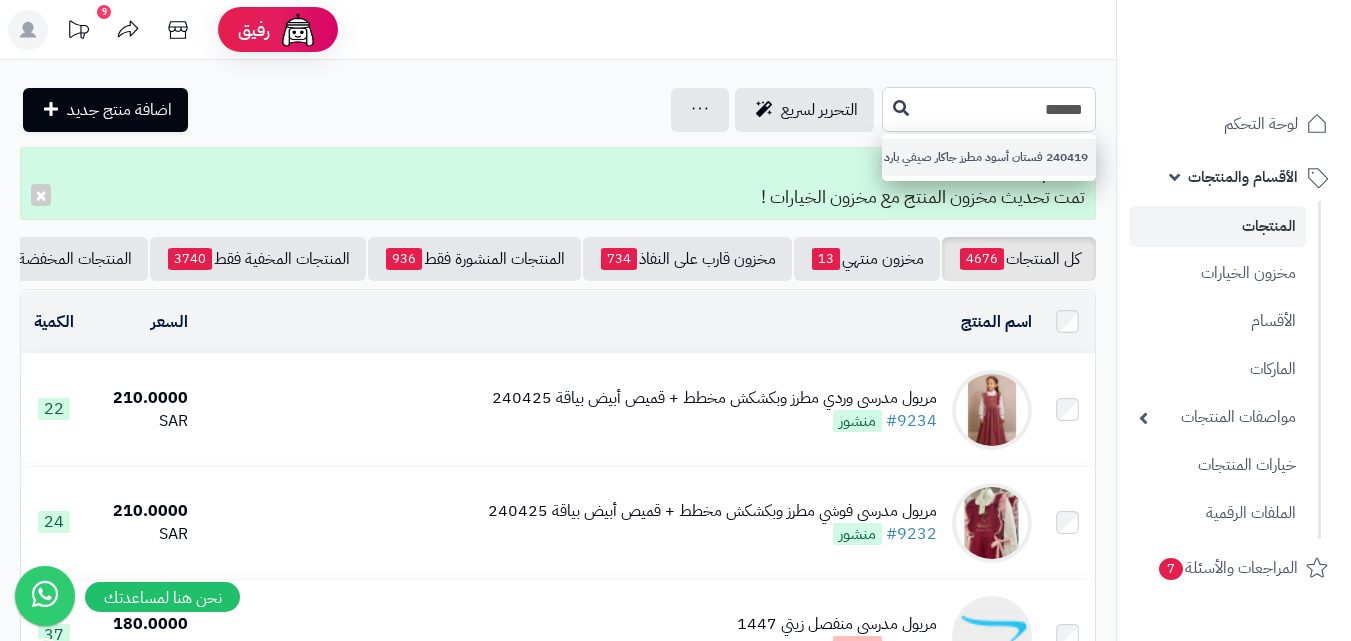 type on "******" 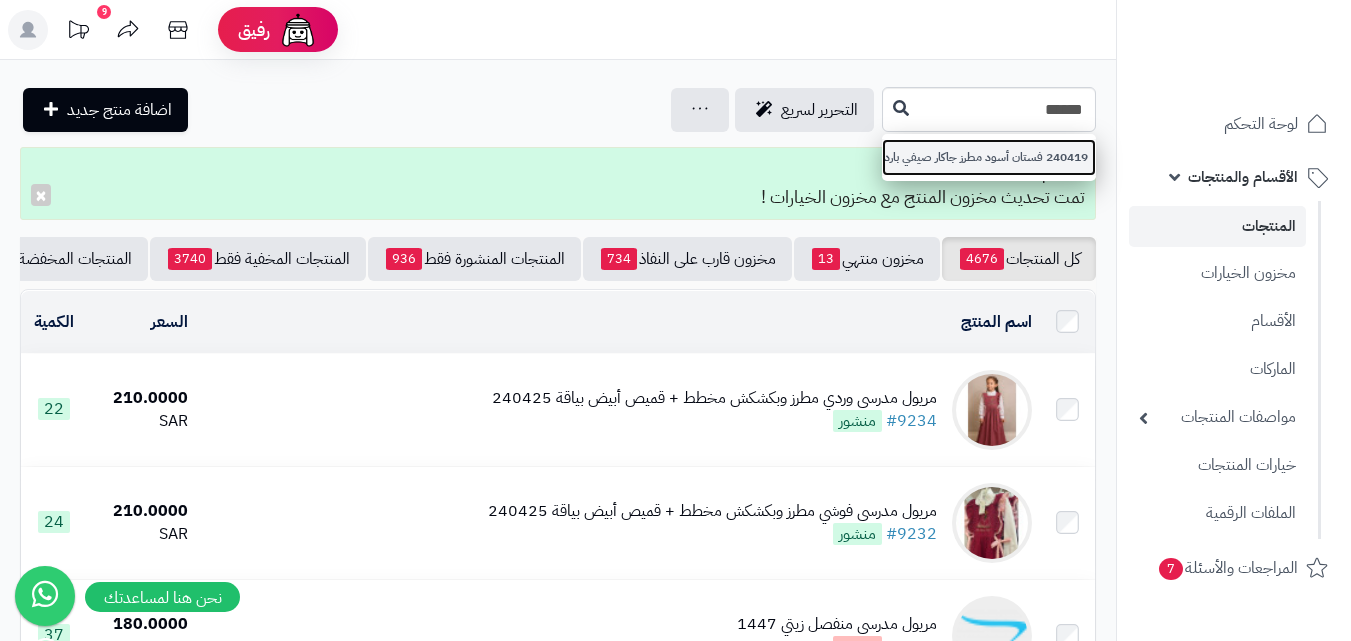 click on "240419 فستان أسود مطرز  جاكار صيفي بارد" at bounding box center (989, 157) 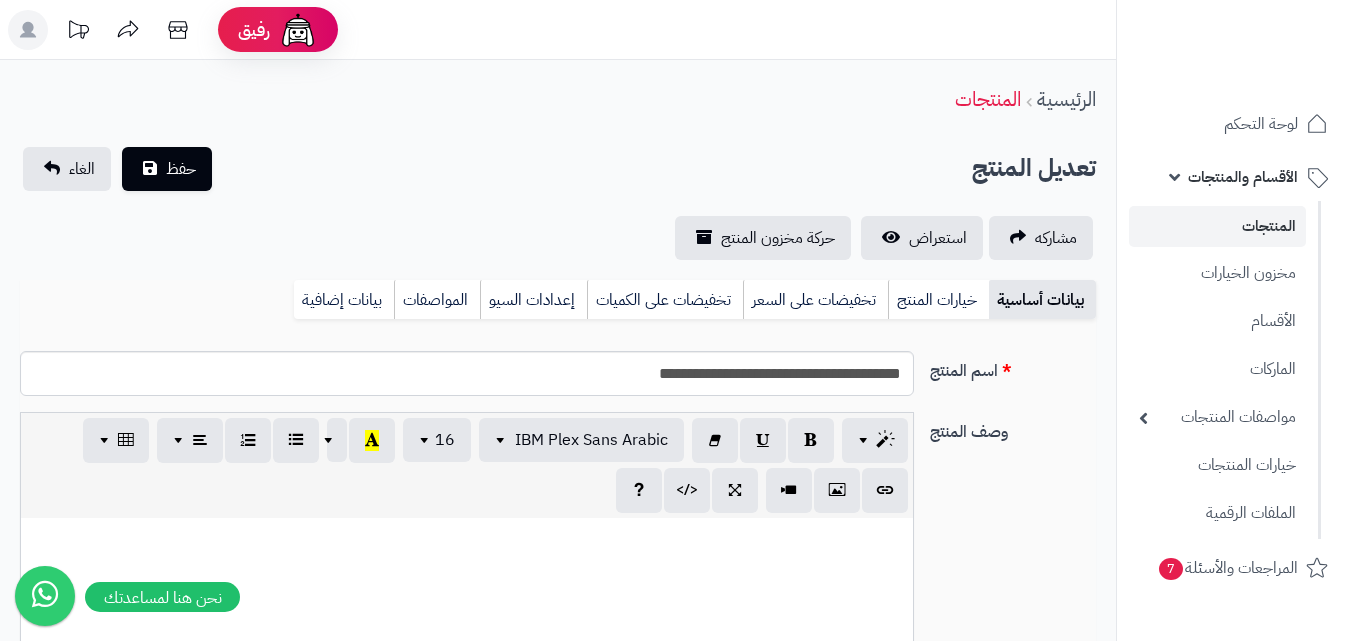 scroll, scrollTop: 0, scrollLeft: 0, axis: both 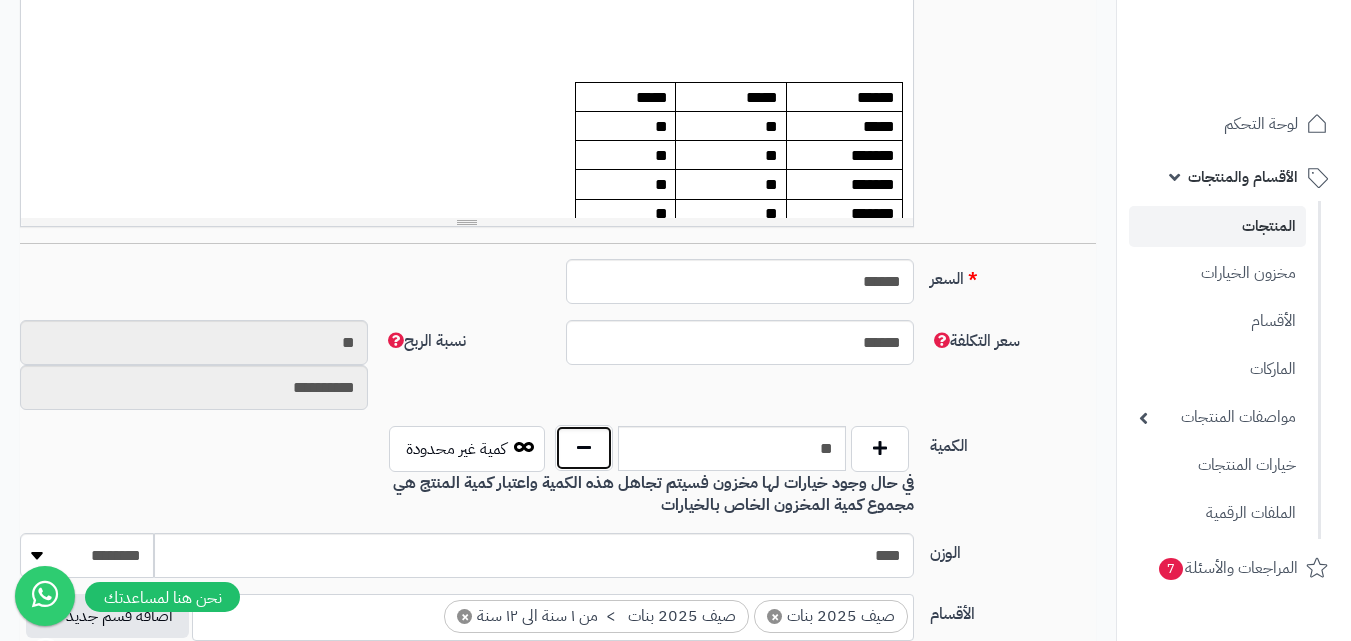 click at bounding box center (584, 448) 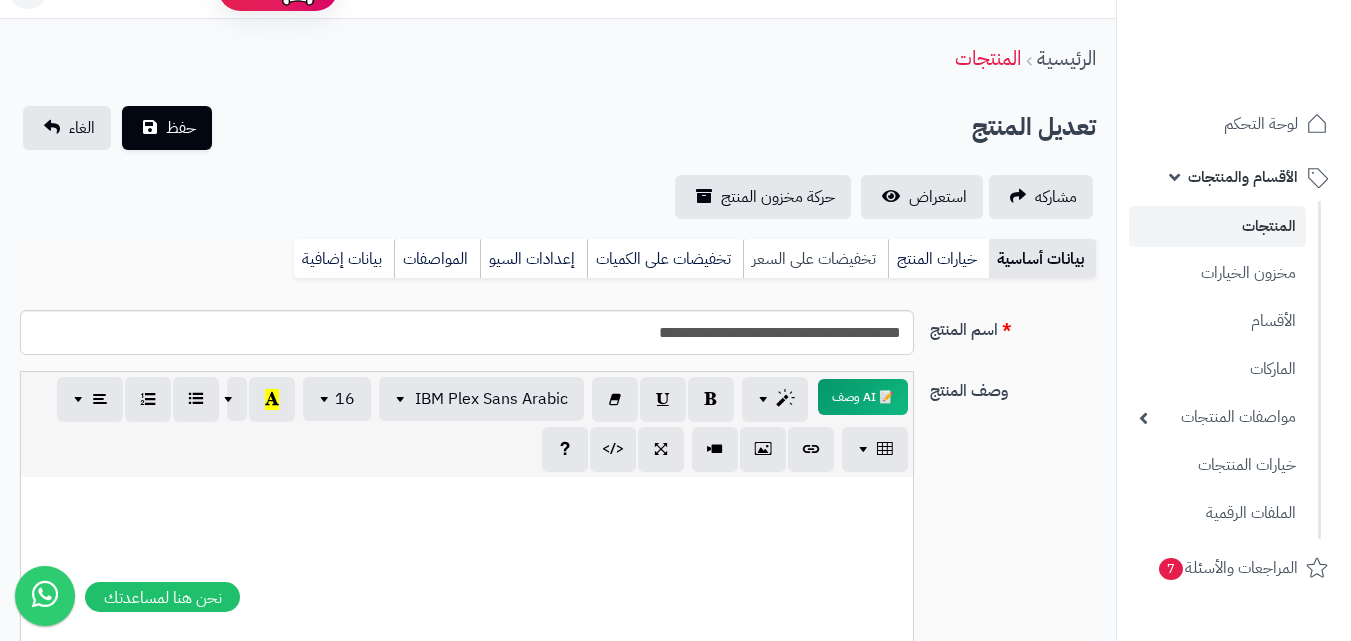 scroll, scrollTop: 0, scrollLeft: 0, axis: both 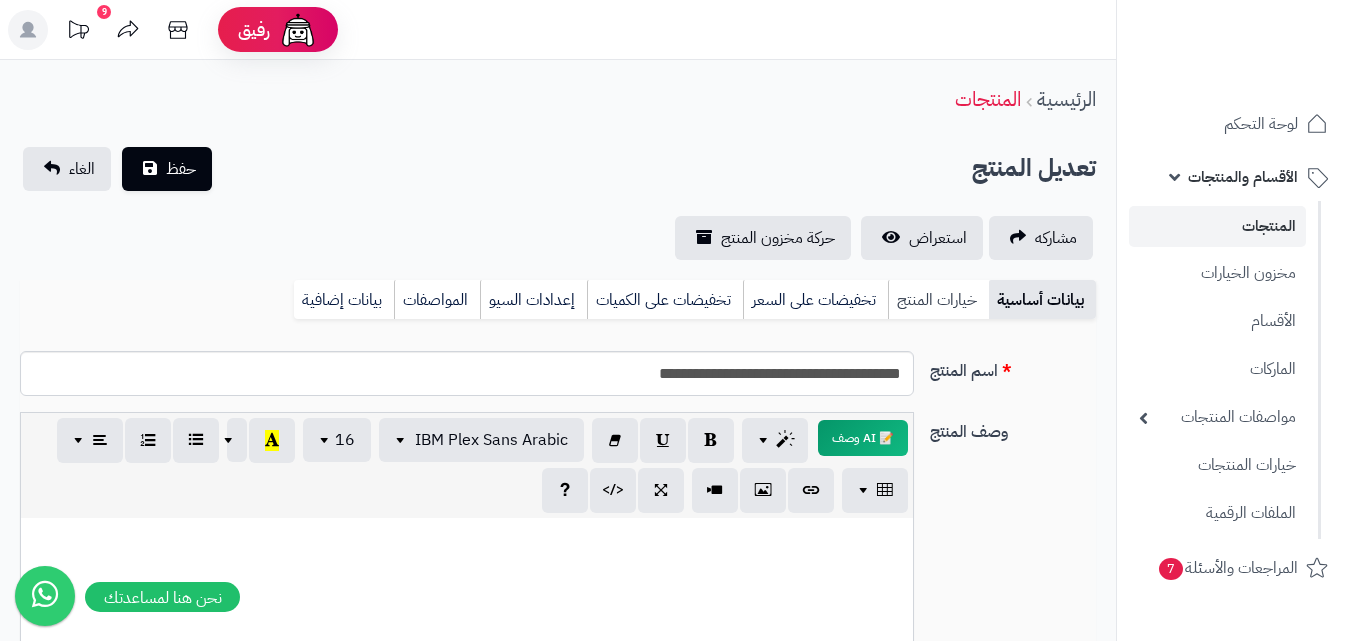 click on "خيارات المنتج" at bounding box center [938, 300] 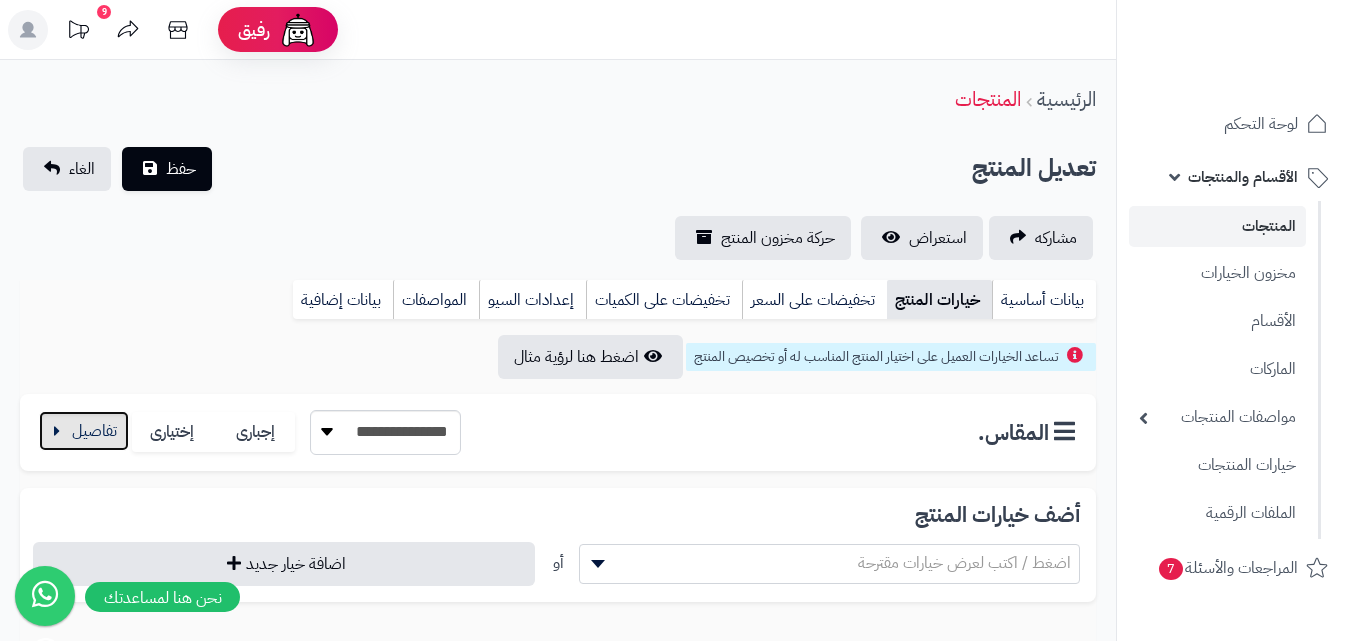 click at bounding box center [84, 431] 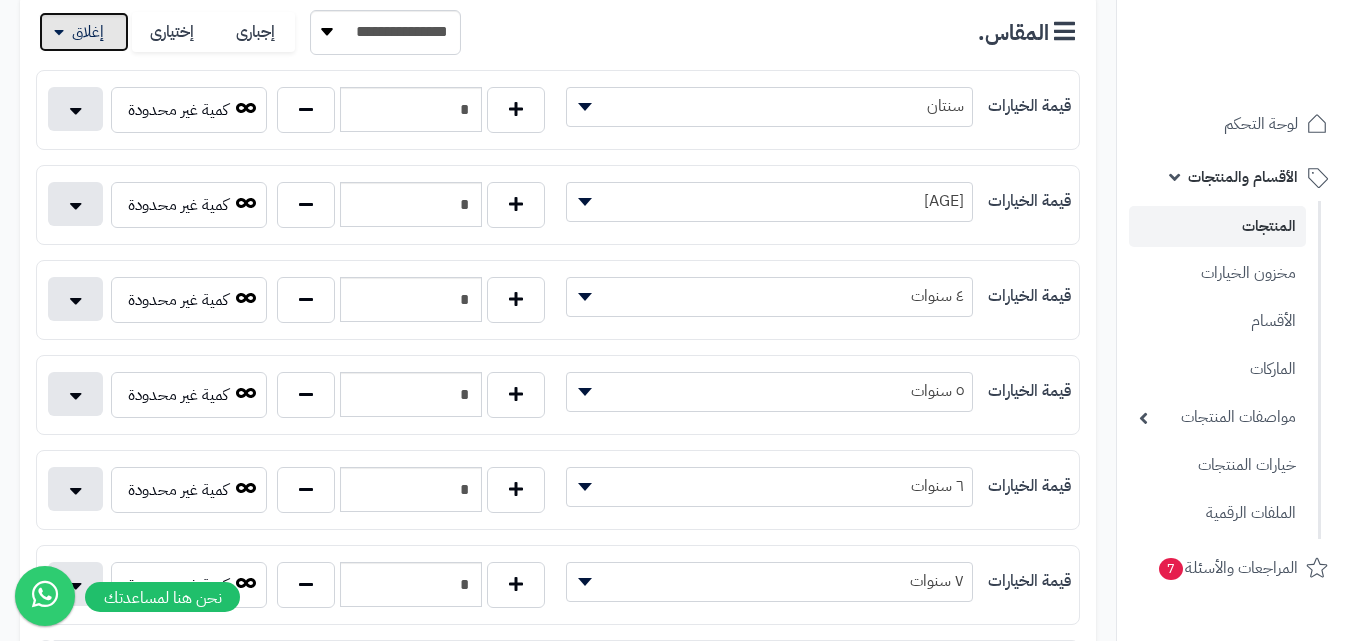 scroll, scrollTop: 0, scrollLeft: 0, axis: both 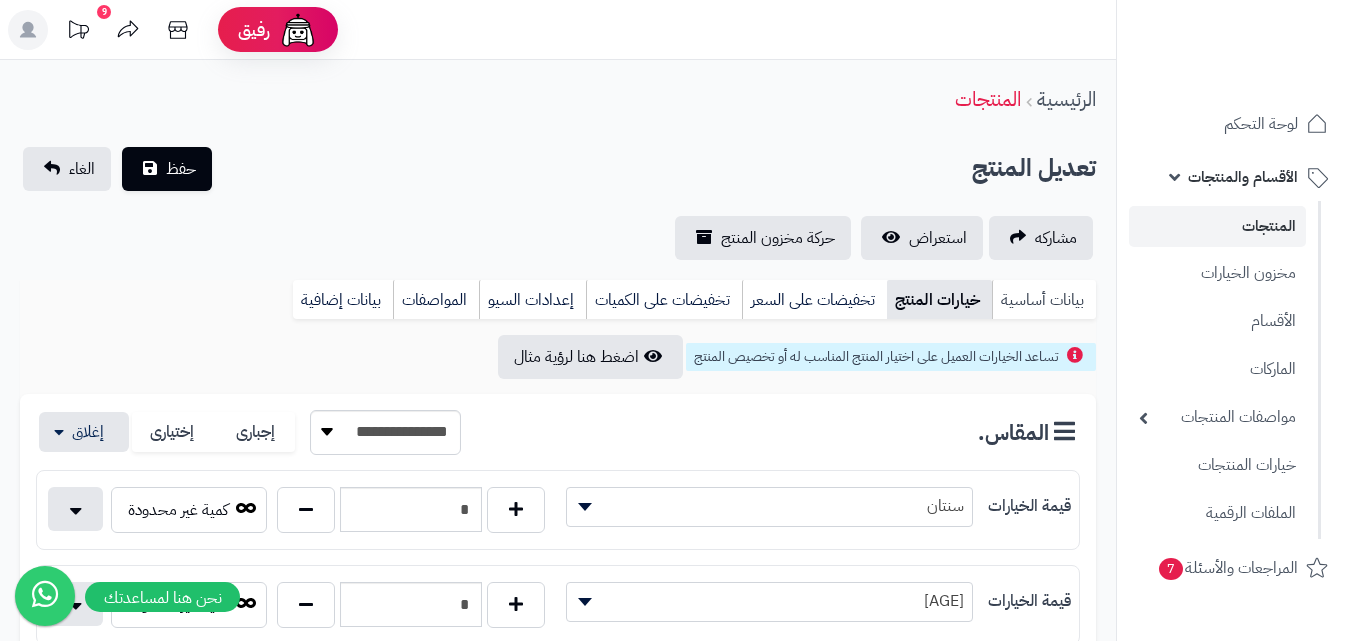 click on "بيانات أساسية" at bounding box center (1044, 300) 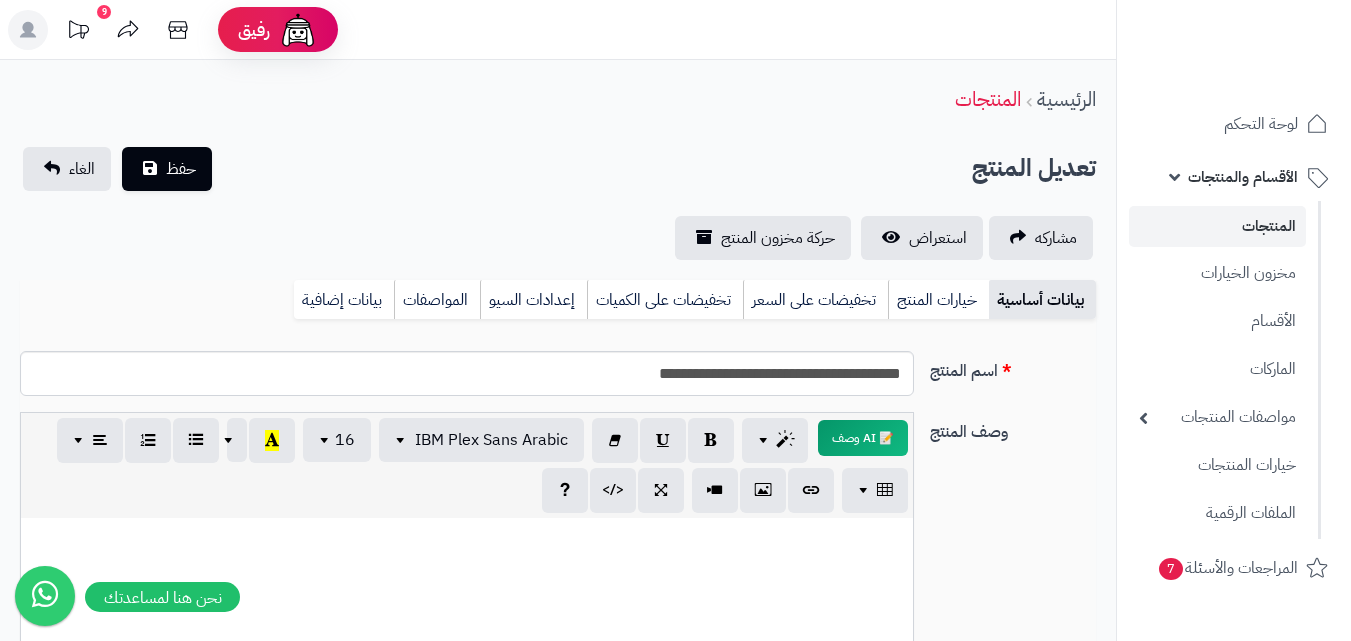 scroll, scrollTop: 0, scrollLeft: 0, axis: both 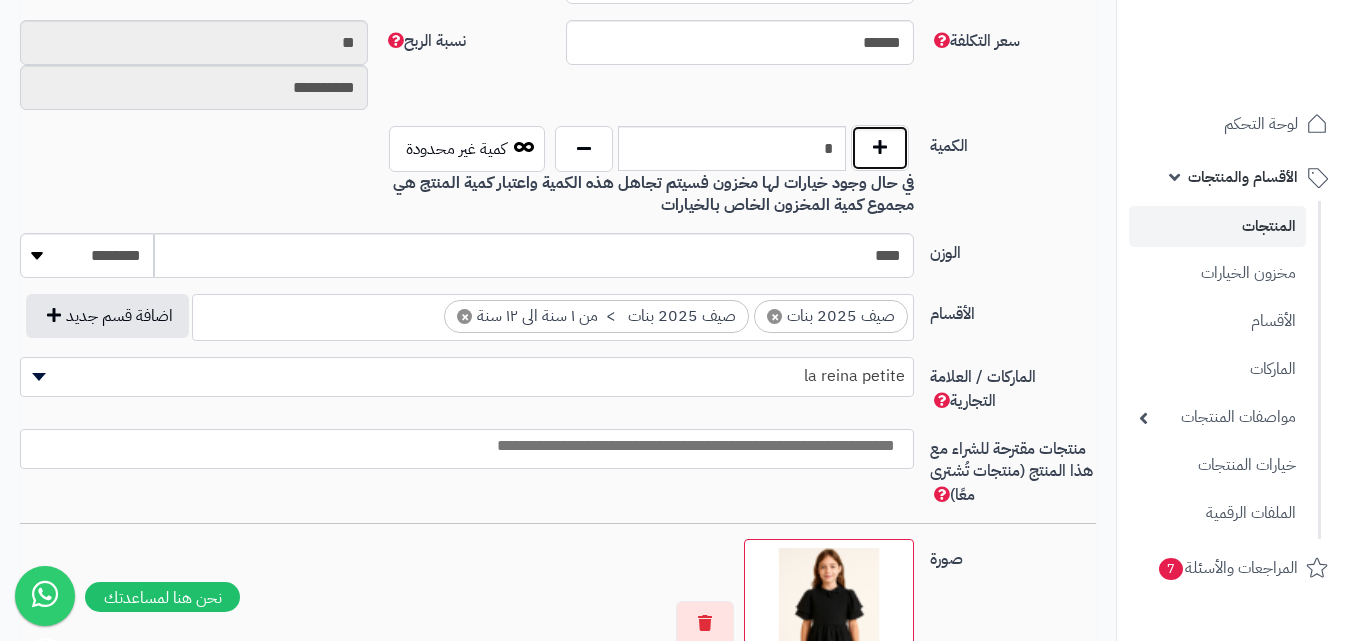click at bounding box center (880, 148) 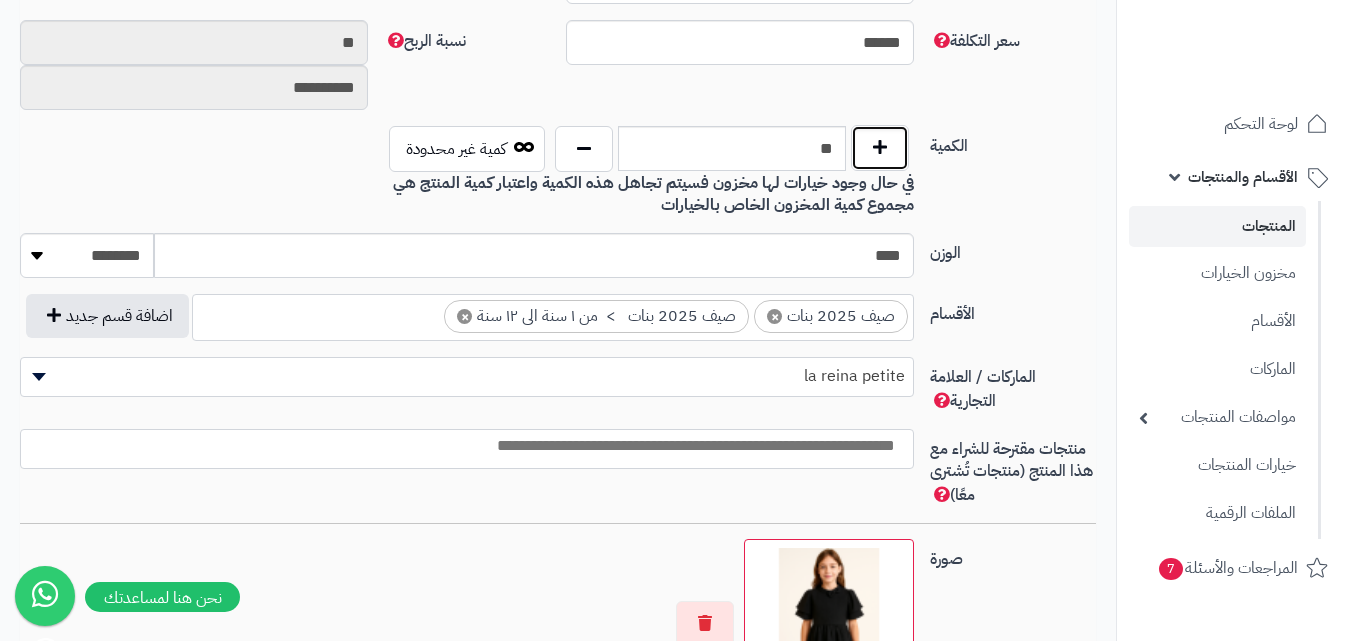 click at bounding box center (880, 148) 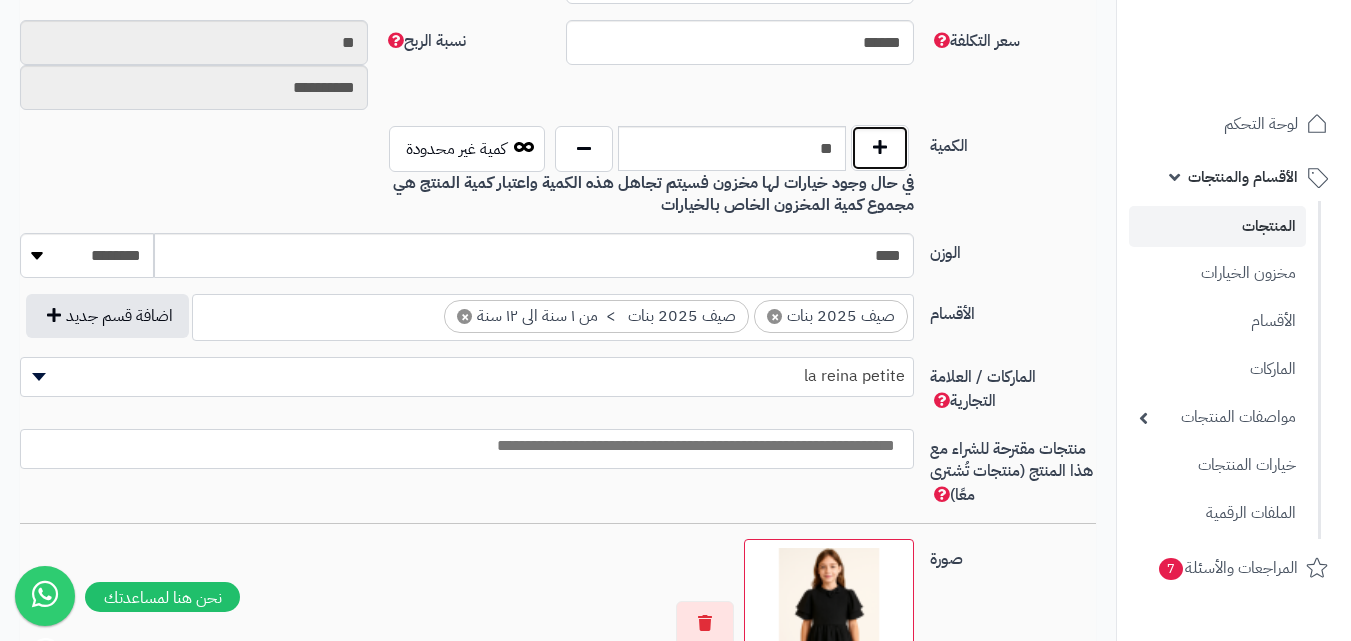 click at bounding box center (880, 148) 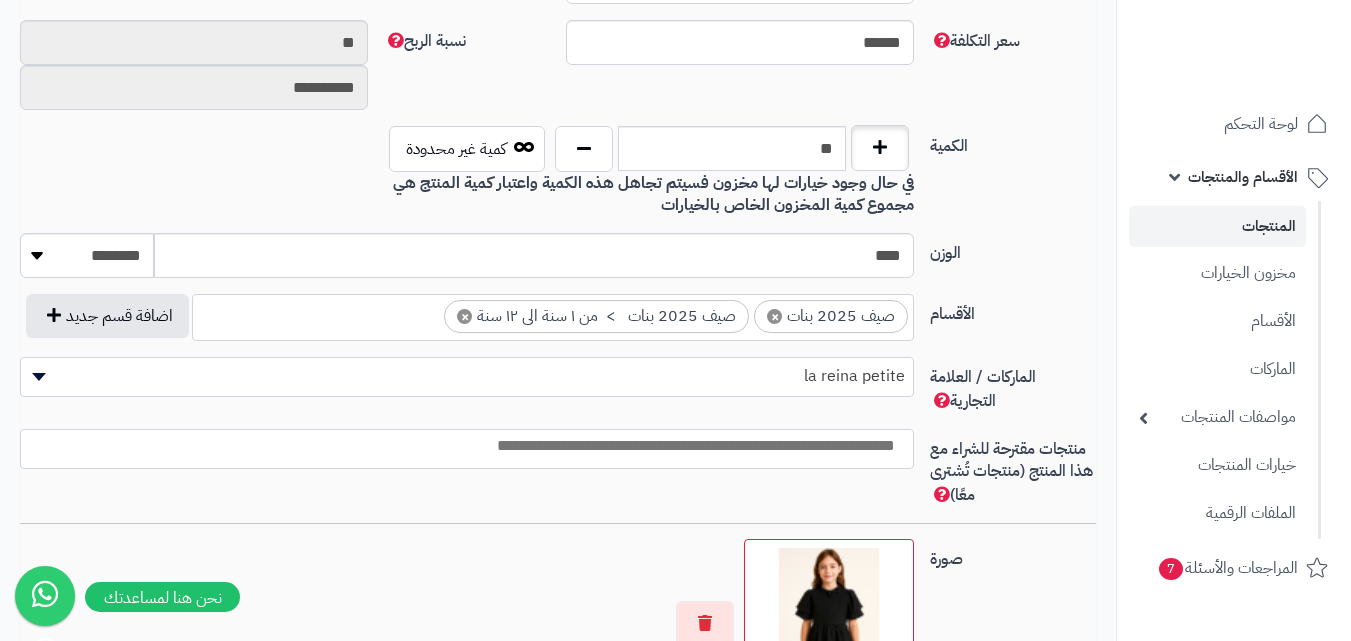 type on "**" 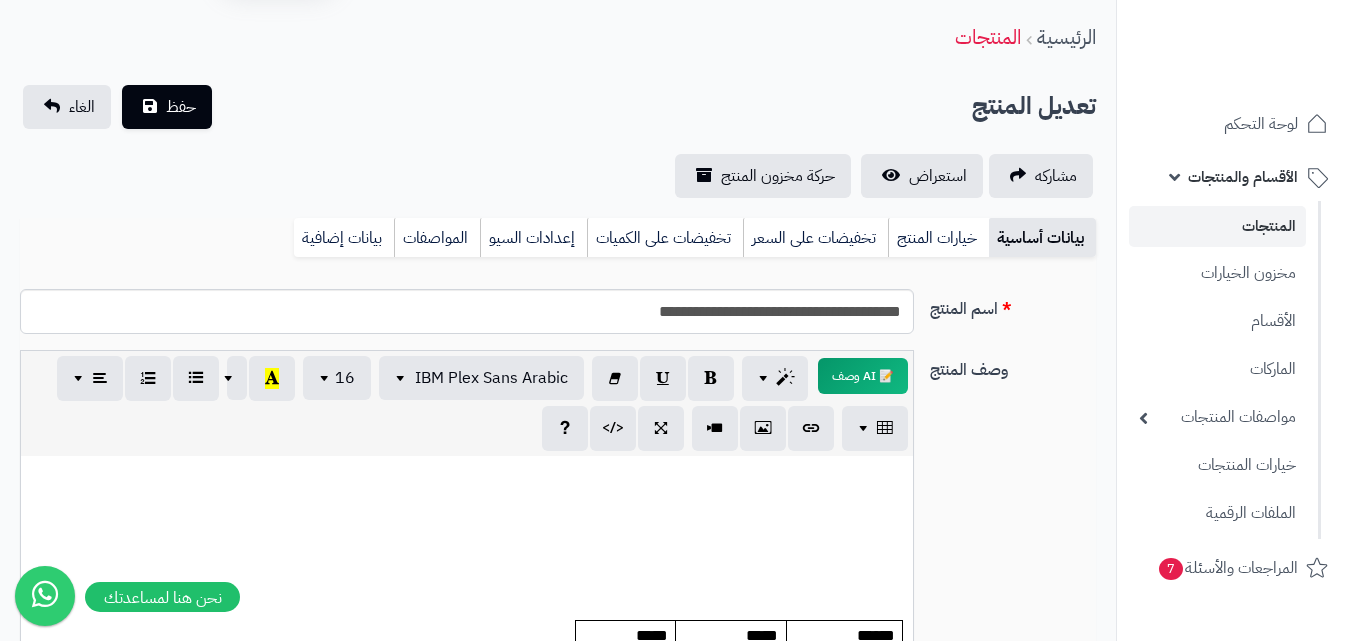 scroll, scrollTop: 0, scrollLeft: 0, axis: both 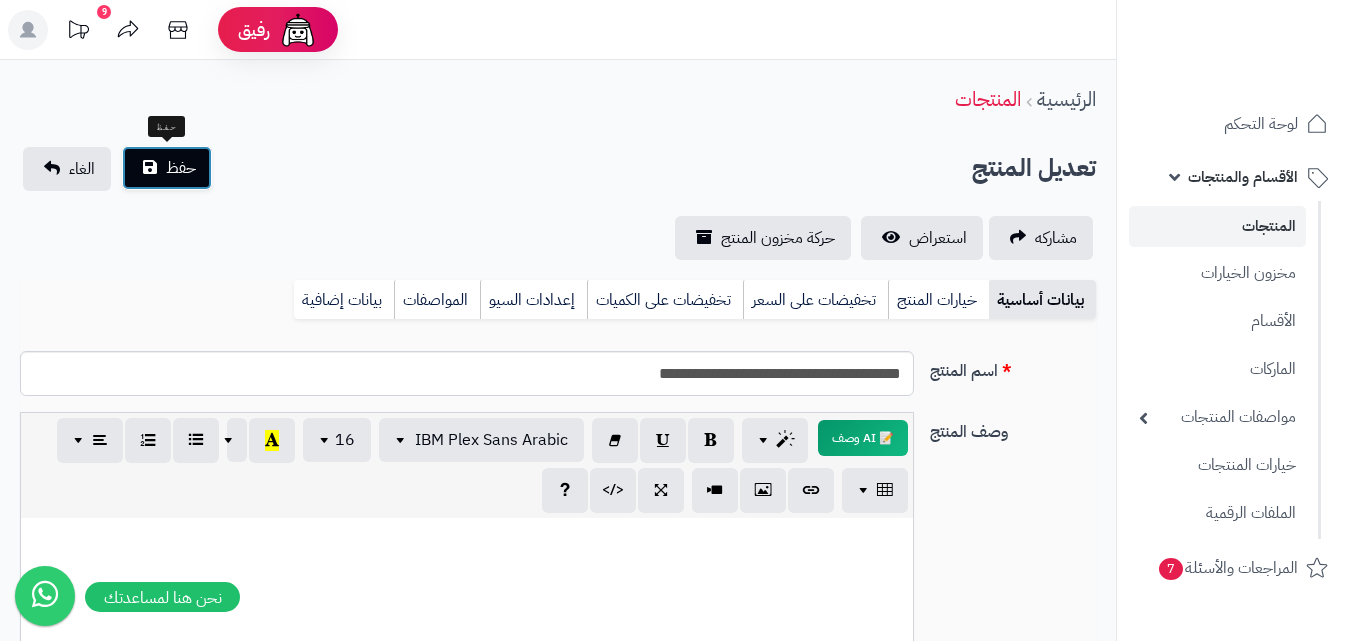 click on "حفظ" at bounding box center (181, 168) 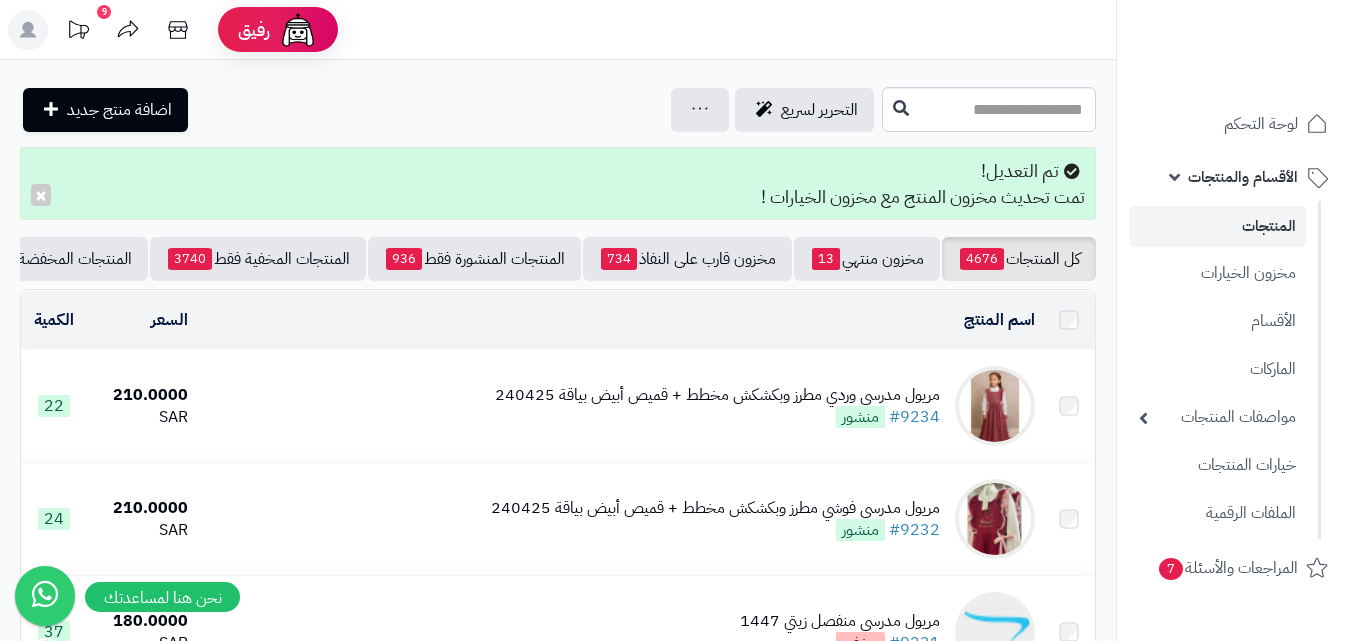 scroll, scrollTop: 0, scrollLeft: 0, axis: both 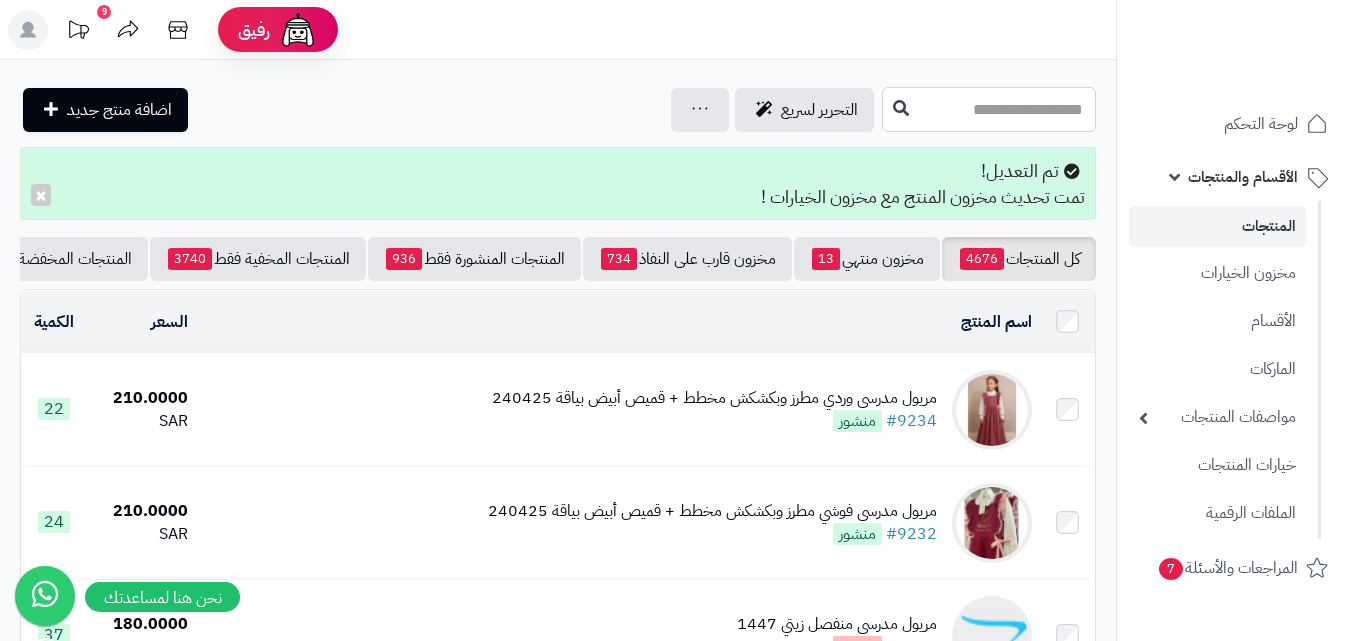 click at bounding box center (989, 109) 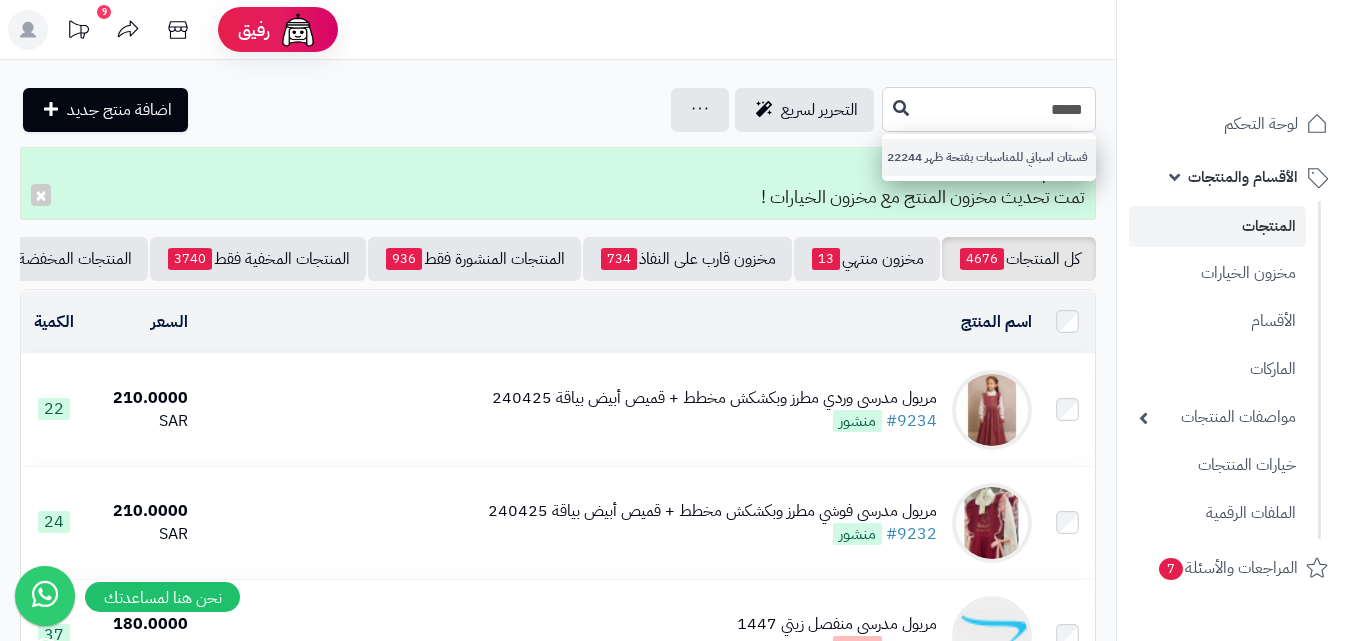 type on "*****" 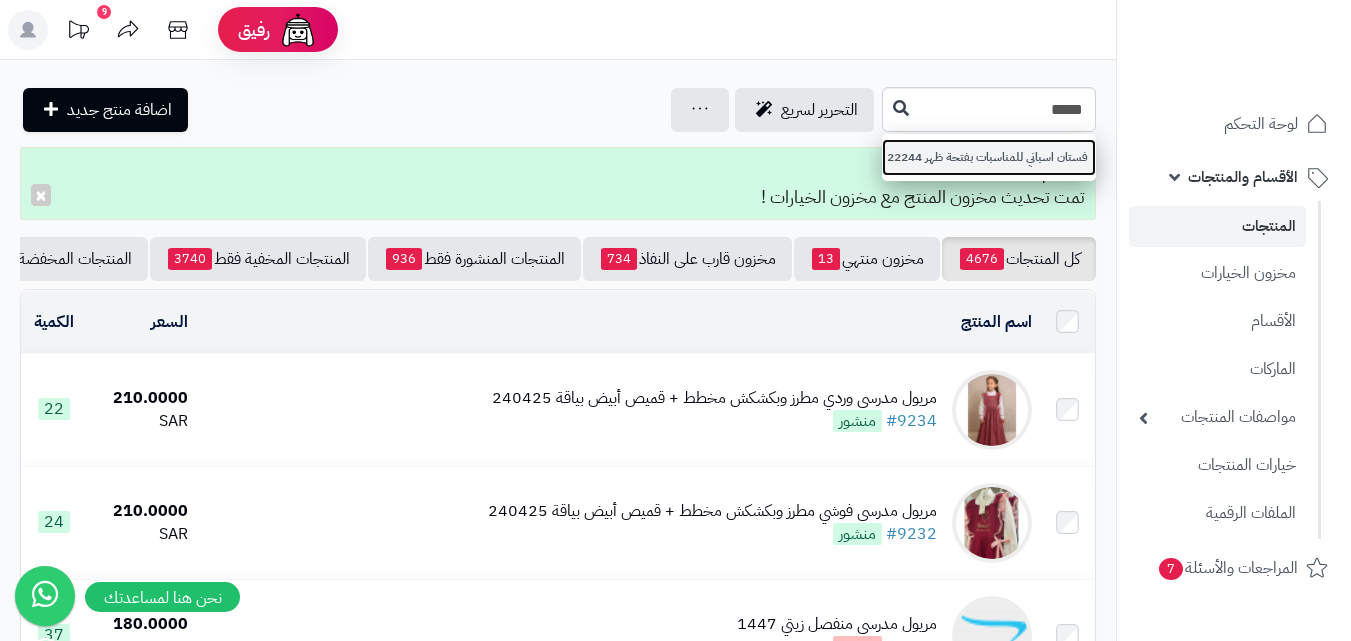 click on "فستان اسباني للمناسبات بفتحة ظهر 22244" at bounding box center (989, 157) 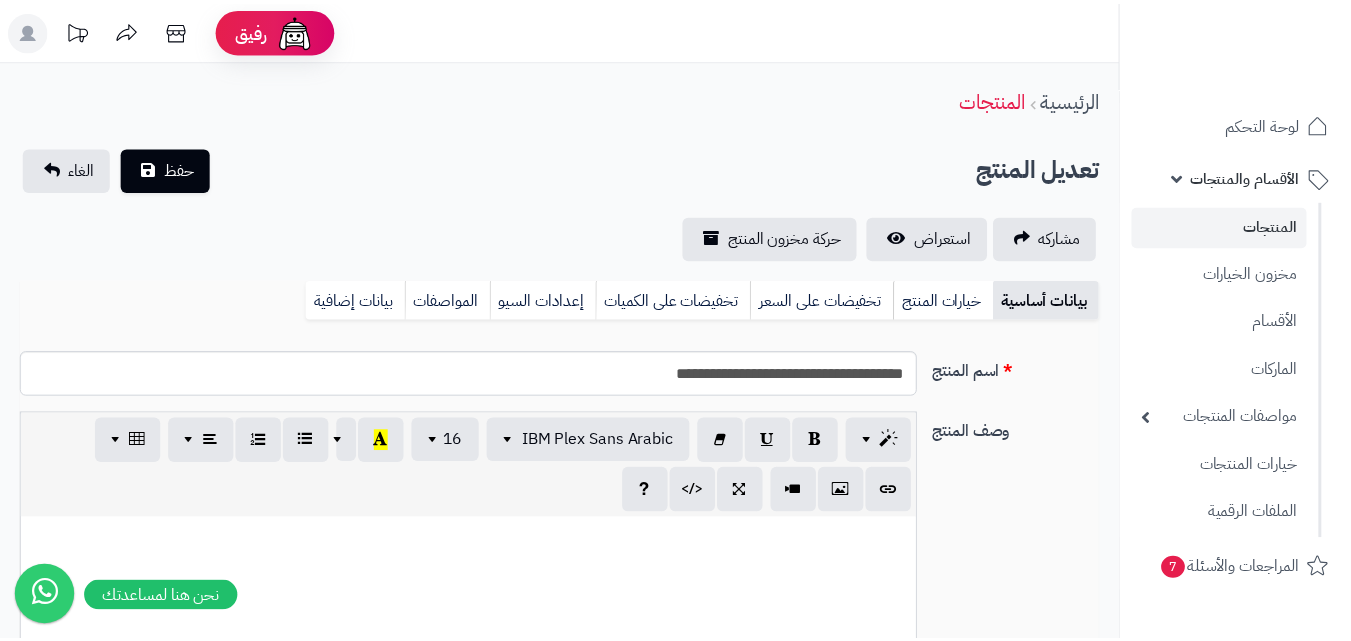 scroll, scrollTop: 600, scrollLeft: 0, axis: vertical 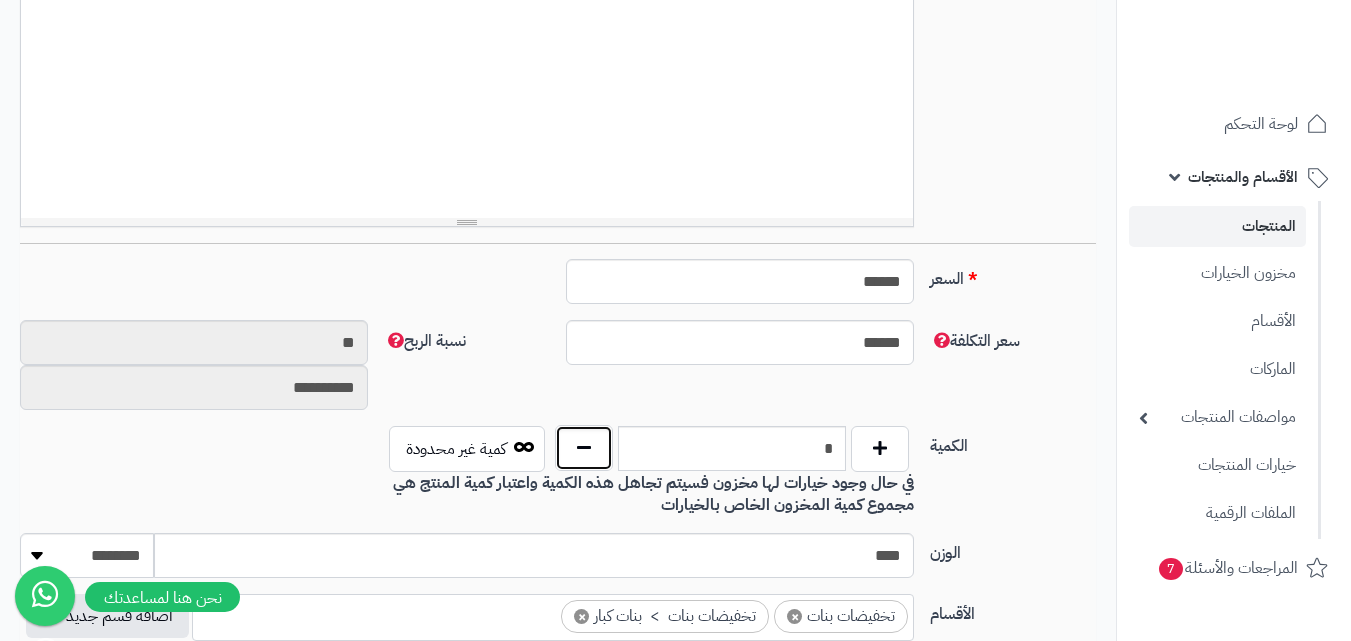 click at bounding box center [584, 448] 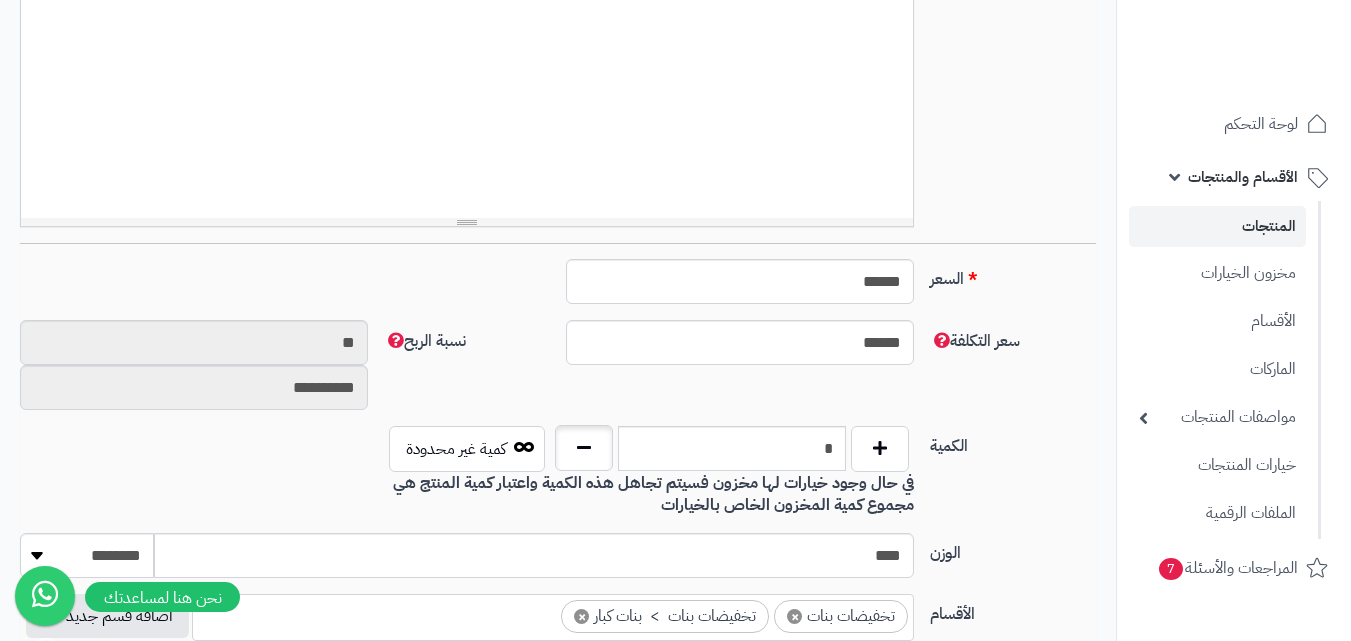 type on "*" 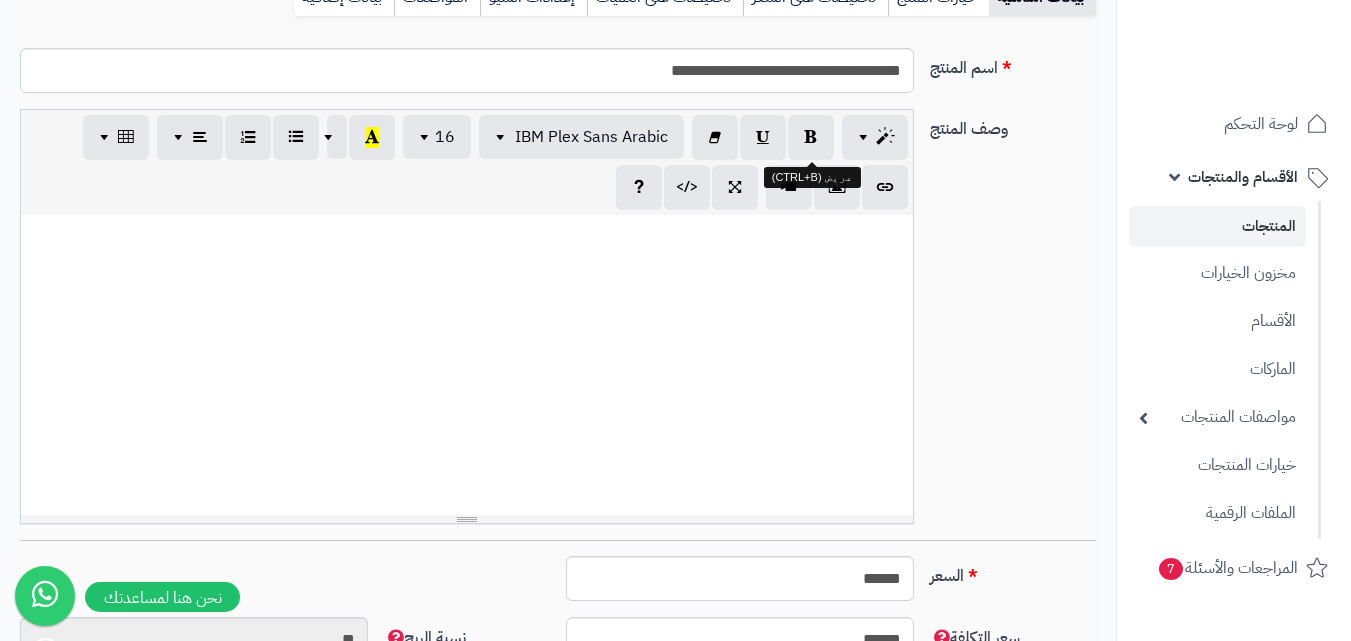 scroll, scrollTop: 100, scrollLeft: 0, axis: vertical 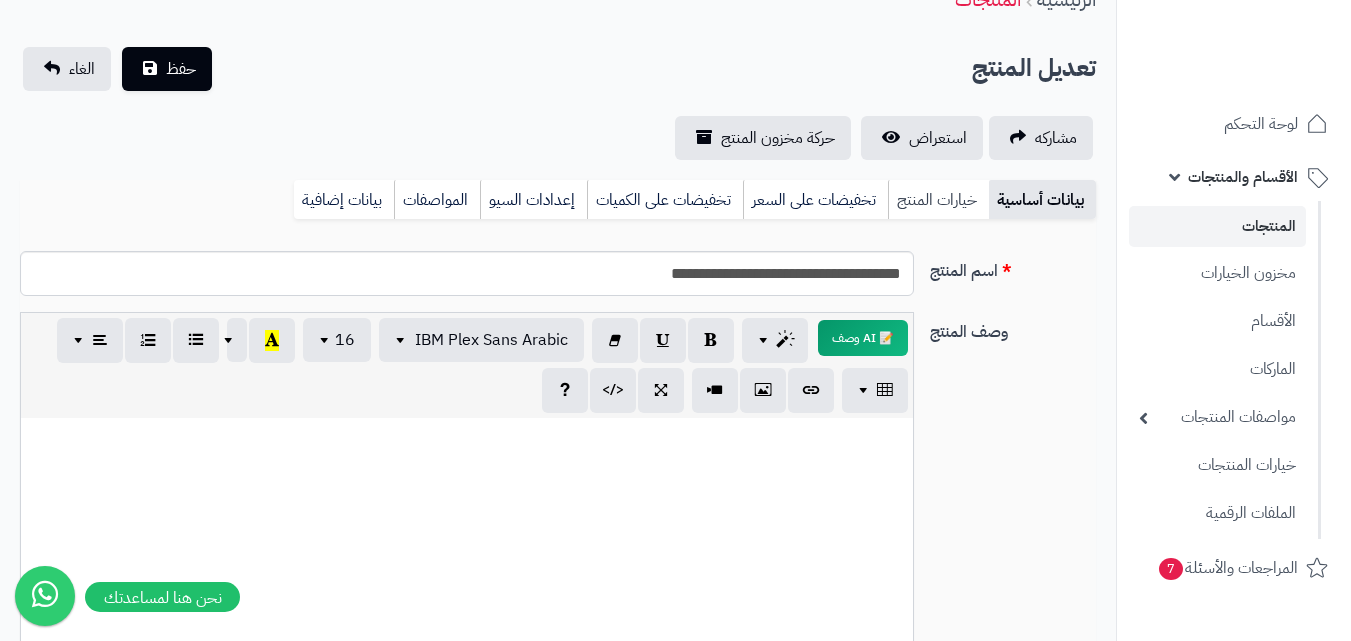 click on "خيارات المنتج" at bounding box center (938, 200) 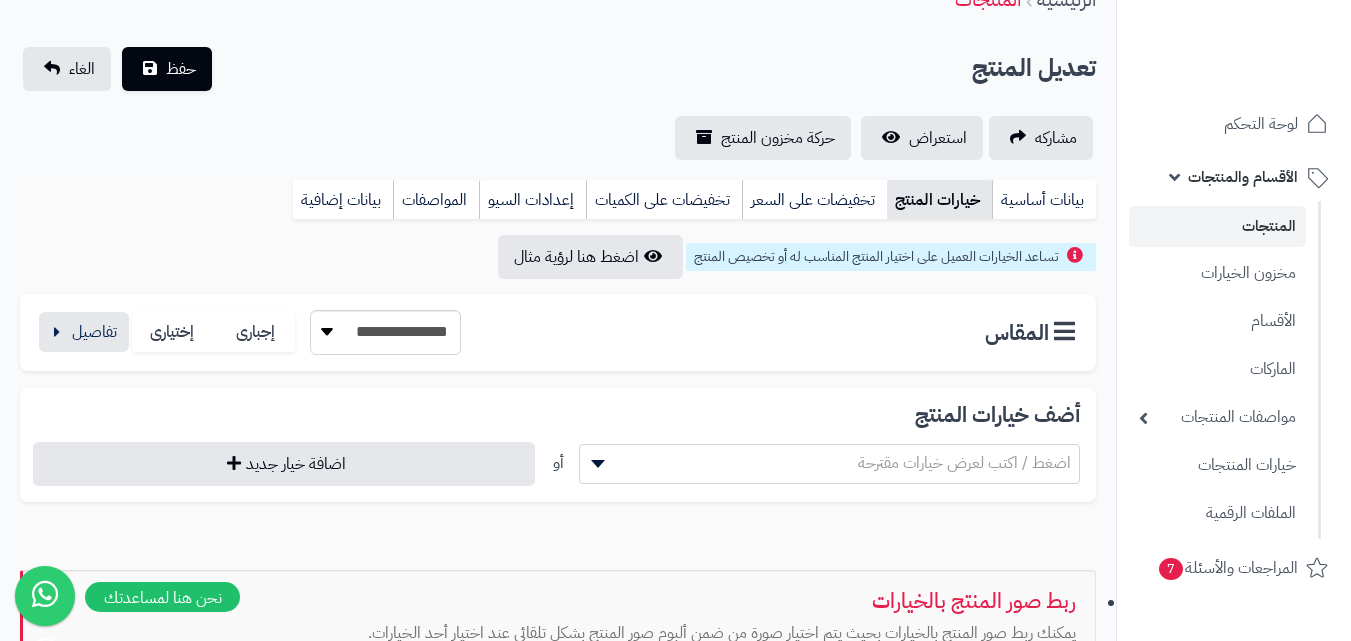 click on "**********" at bounding box center (558, 332) 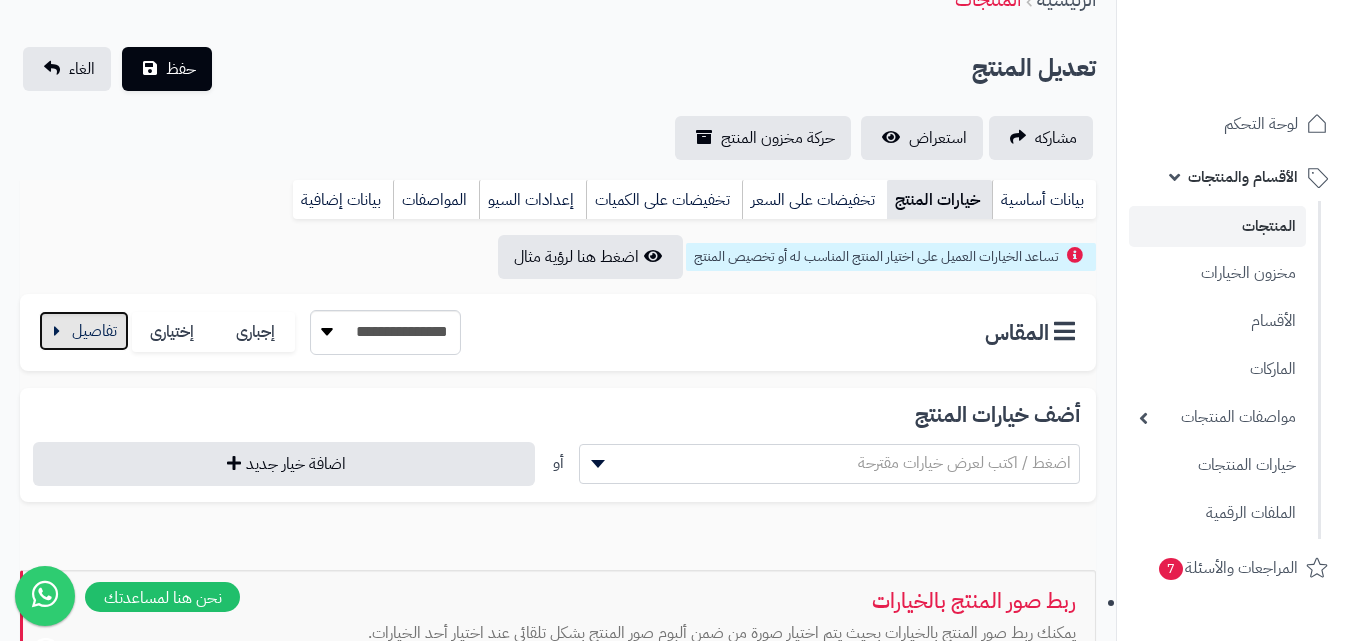 click at bounding box center (84, 331) 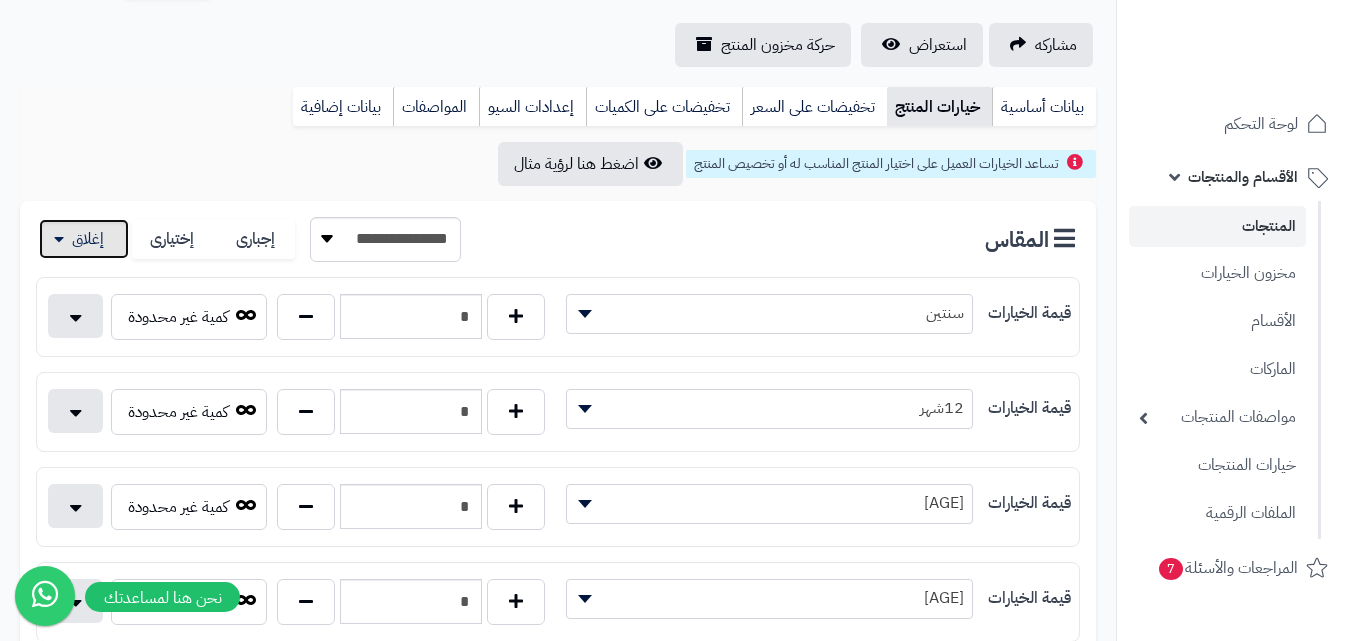 scroll, scrollTop: 400, scrollLeft: 0, axis: vertical 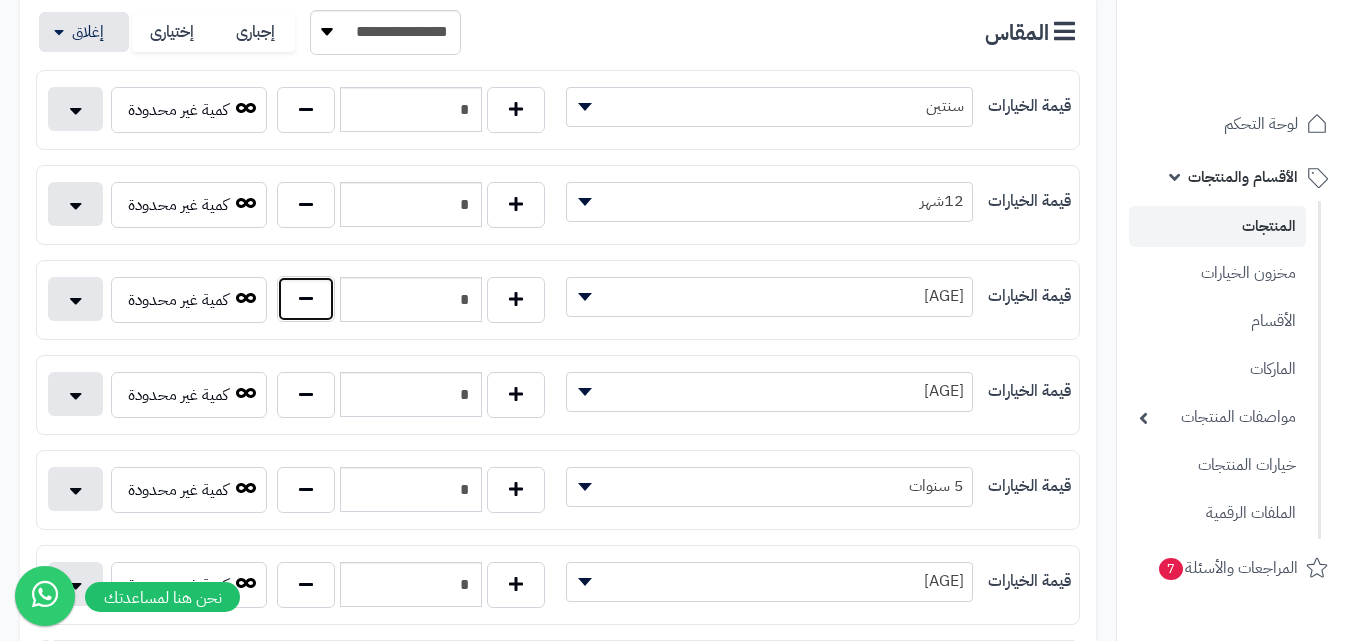 click at bounding box center (306, 299) 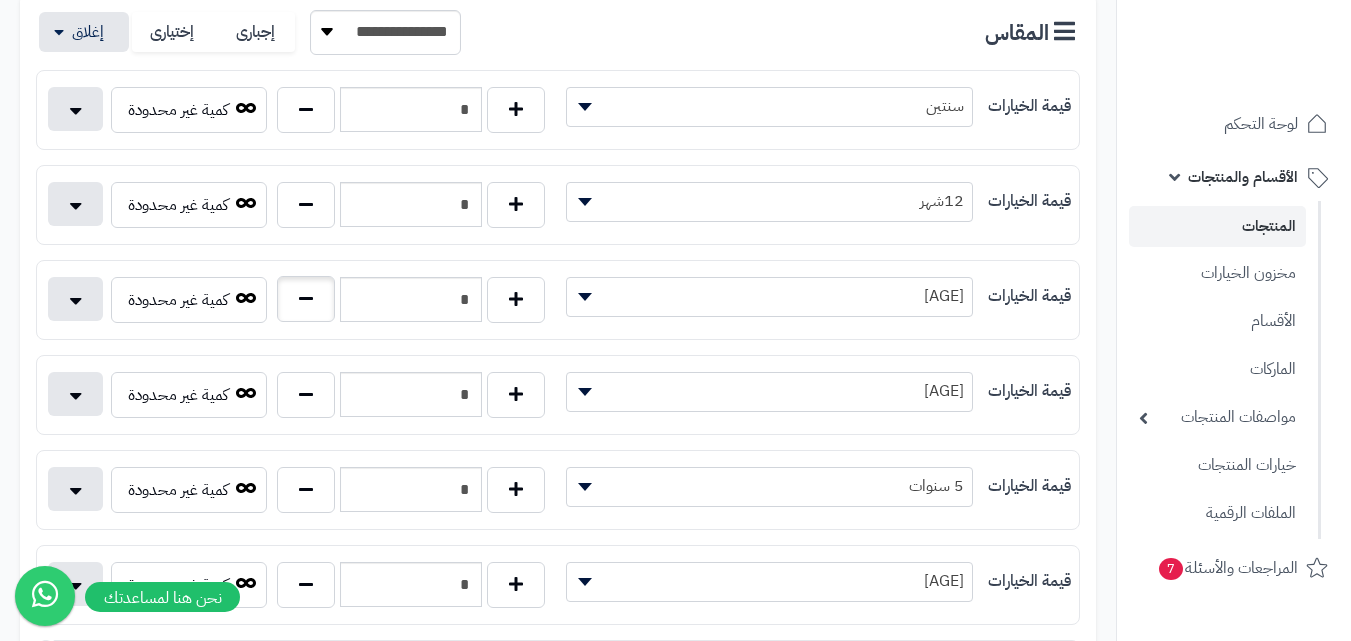 type on "*" 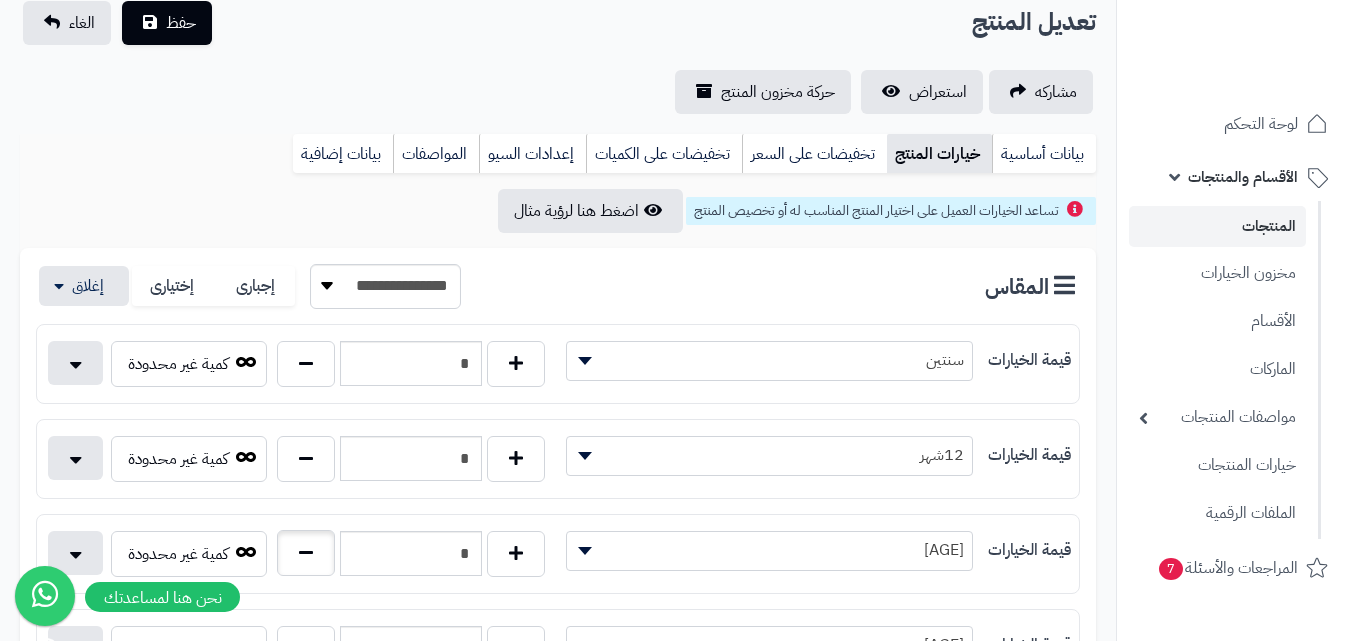 scroll, scrollTop: 0, scrollLeft: 0, axis: both 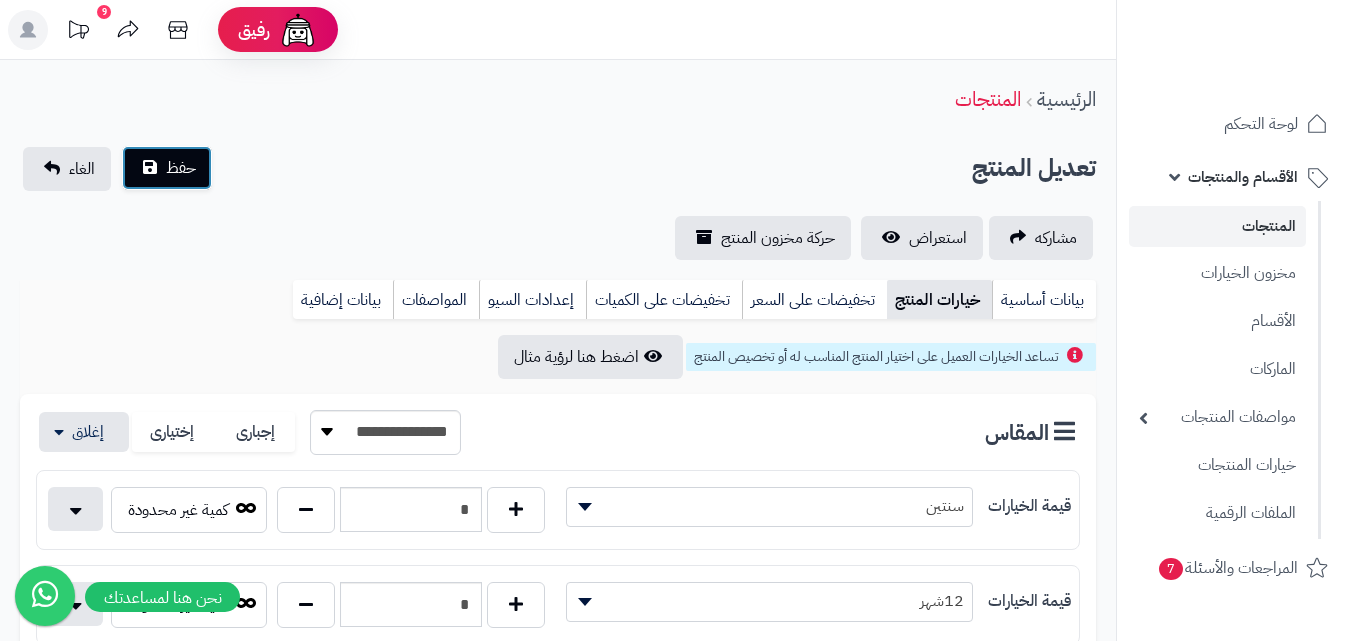 click on "حفظ" at bounding box center [181, 168] 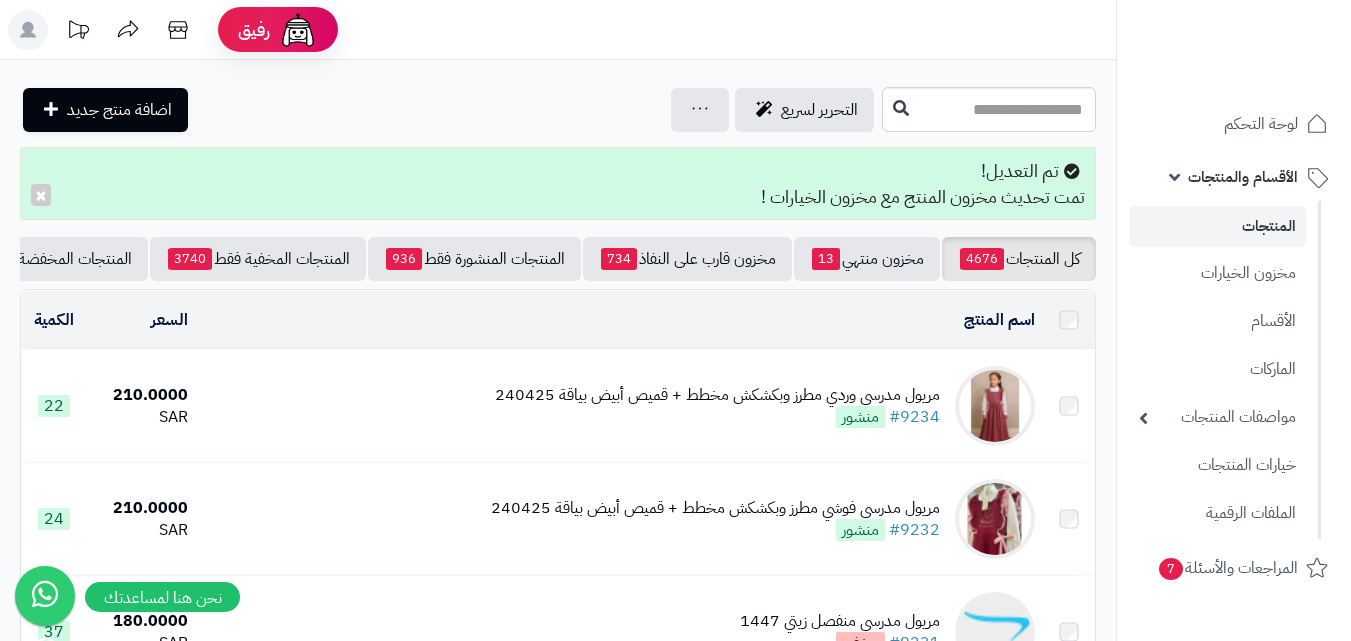 scroll, scrollTop: 0, scrollLeft: 0, axis: both 